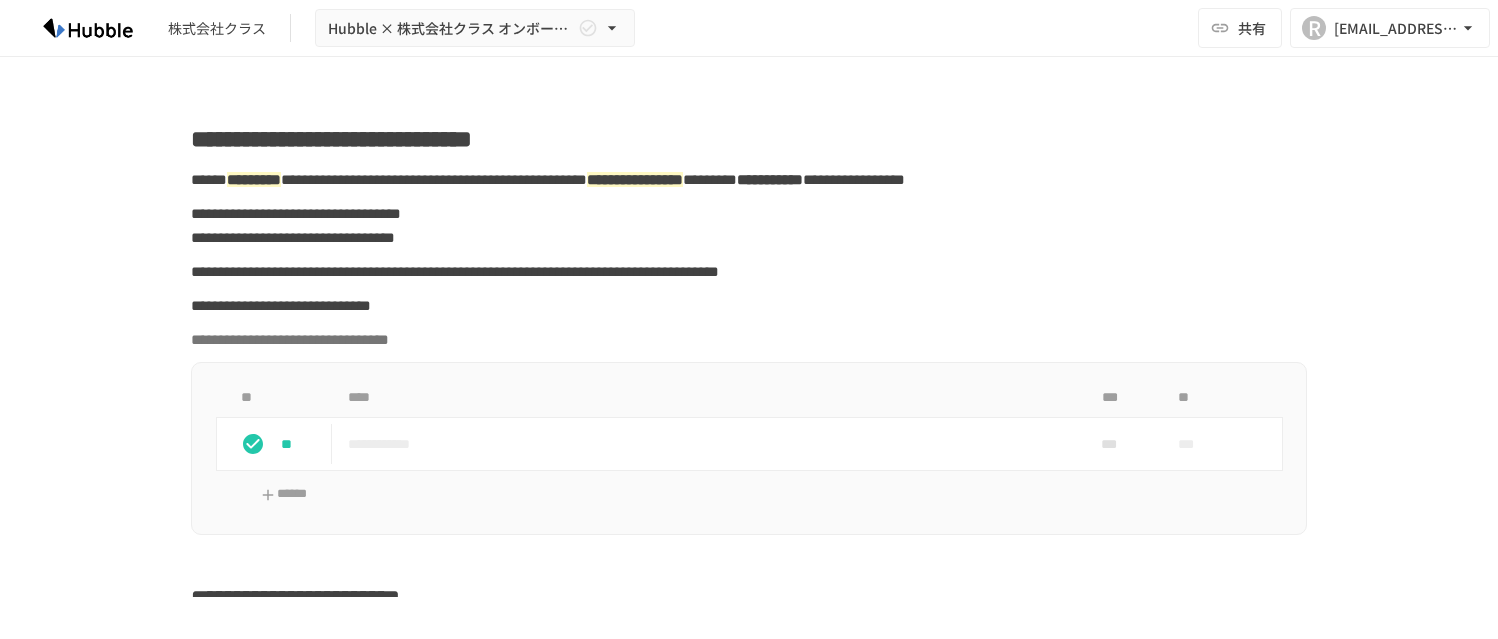 scroll, scrollTop: 0, scrollLeft: 0, axis: both 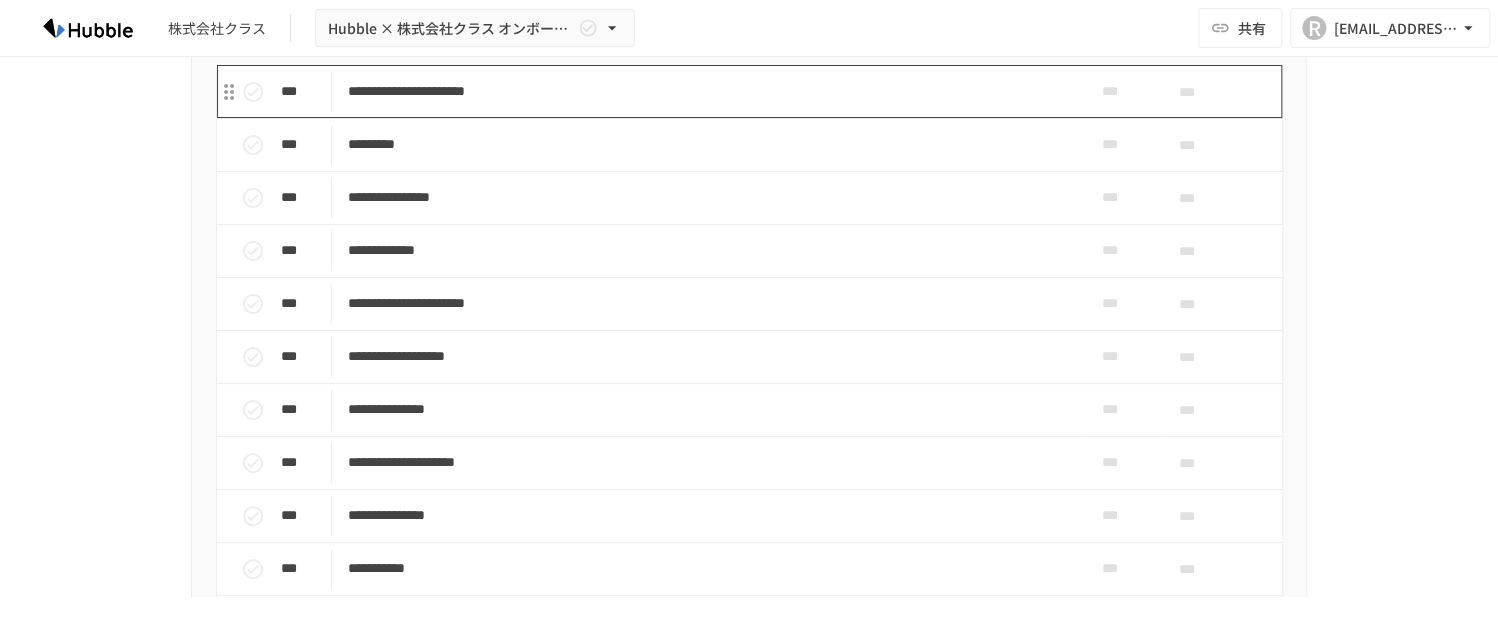 click on "**********" at bounding box center [707, 91] 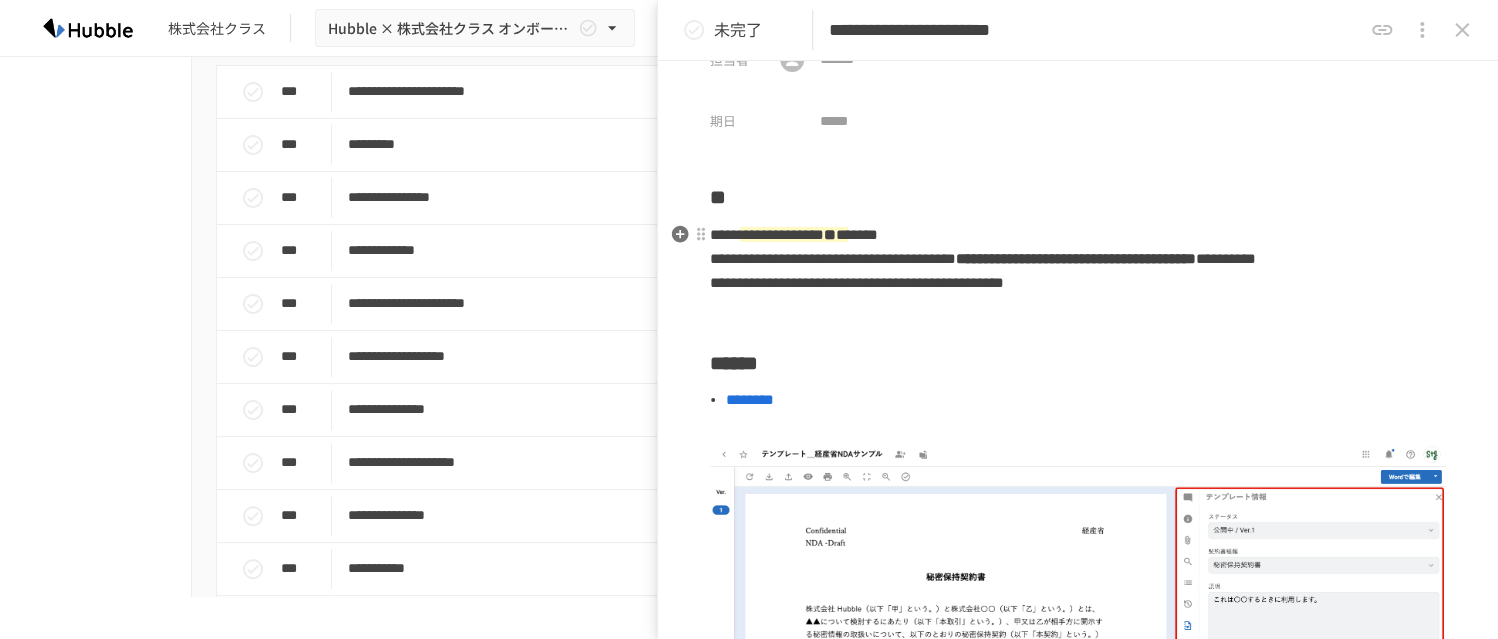 scroll, scrollTop: 43, scrollLeft: 0, axis: vertical 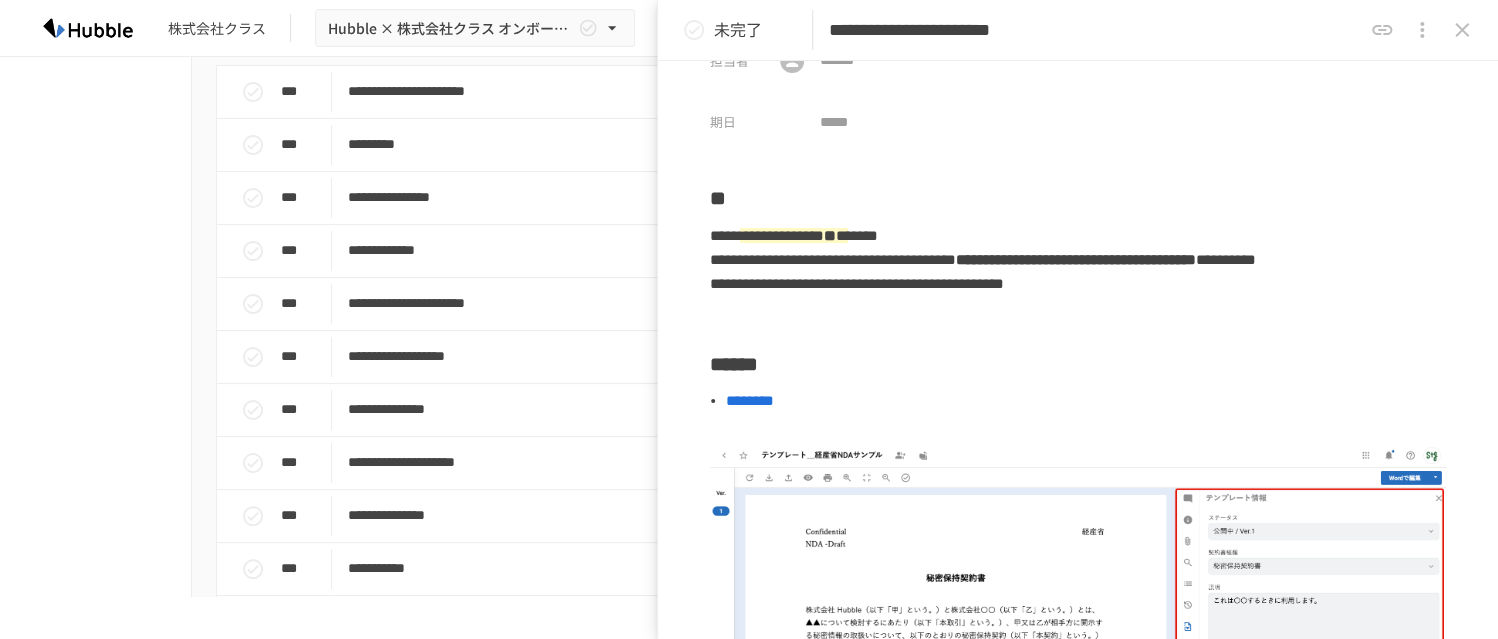 click on "未完了" at bounding box center [738, 30] 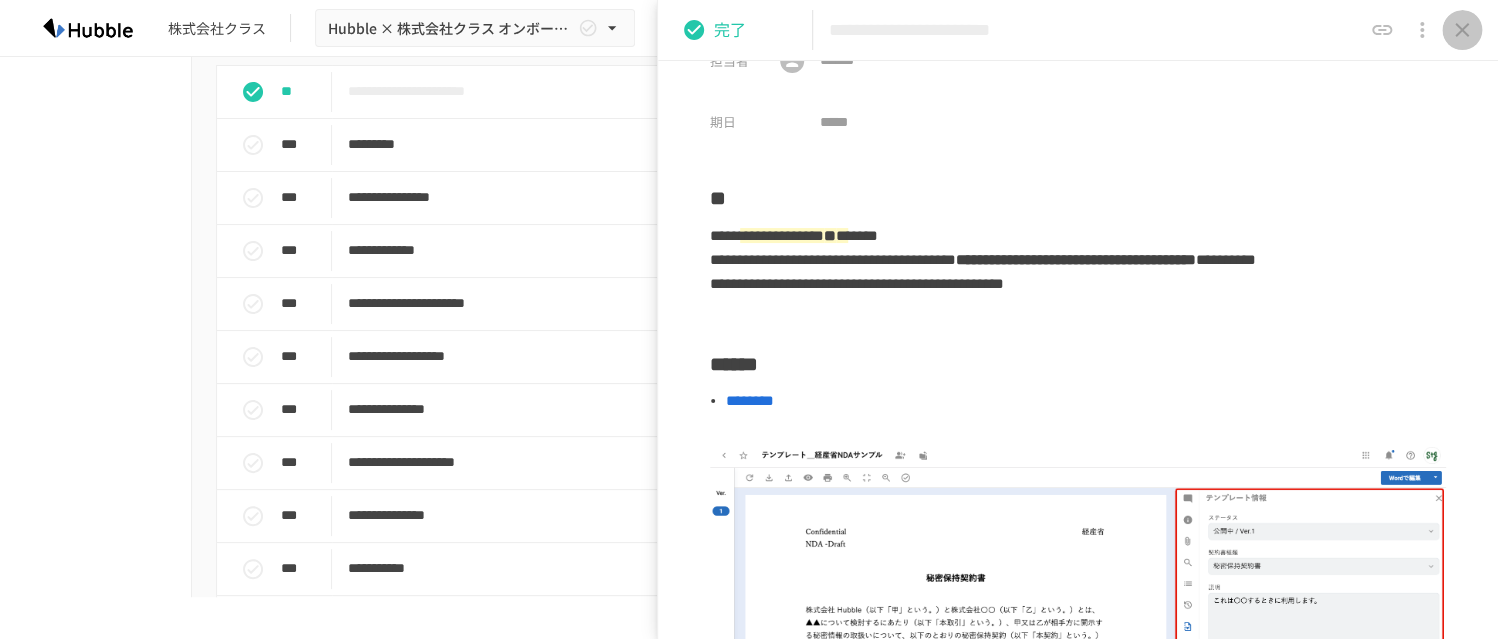 click 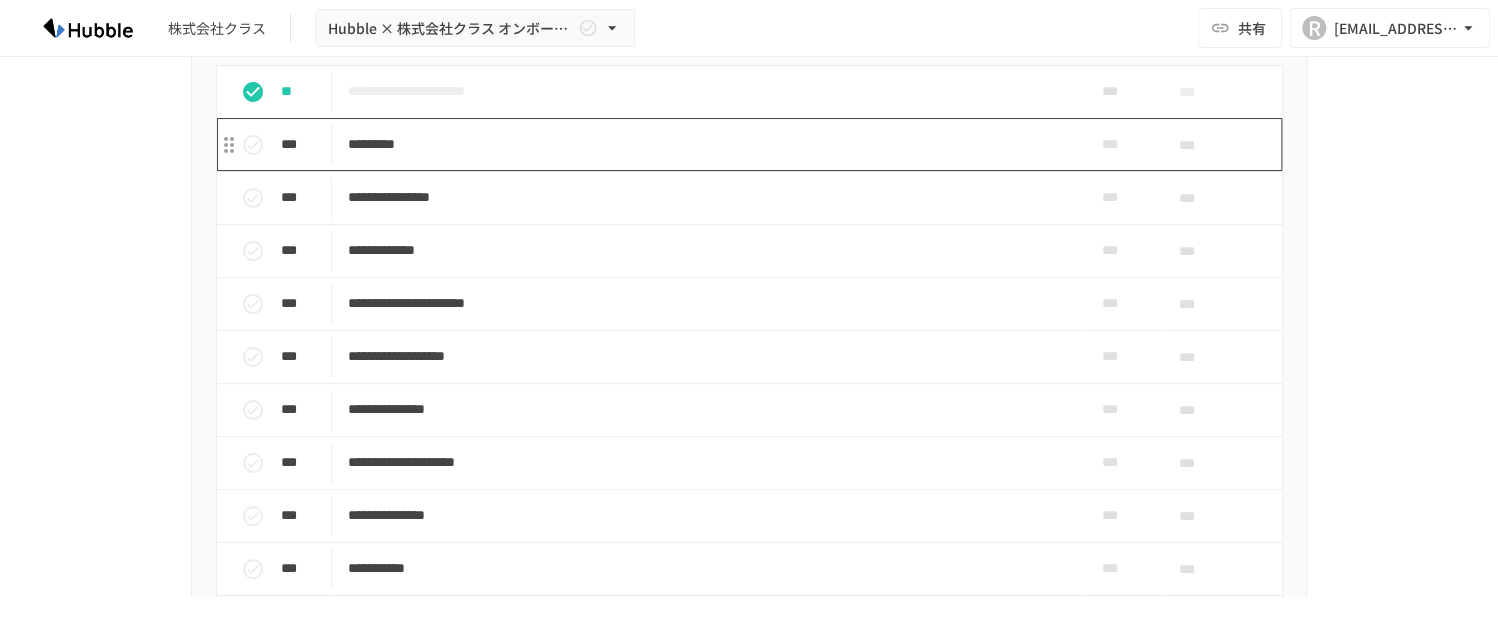 click on "*********" at bounding box center [707, 144] 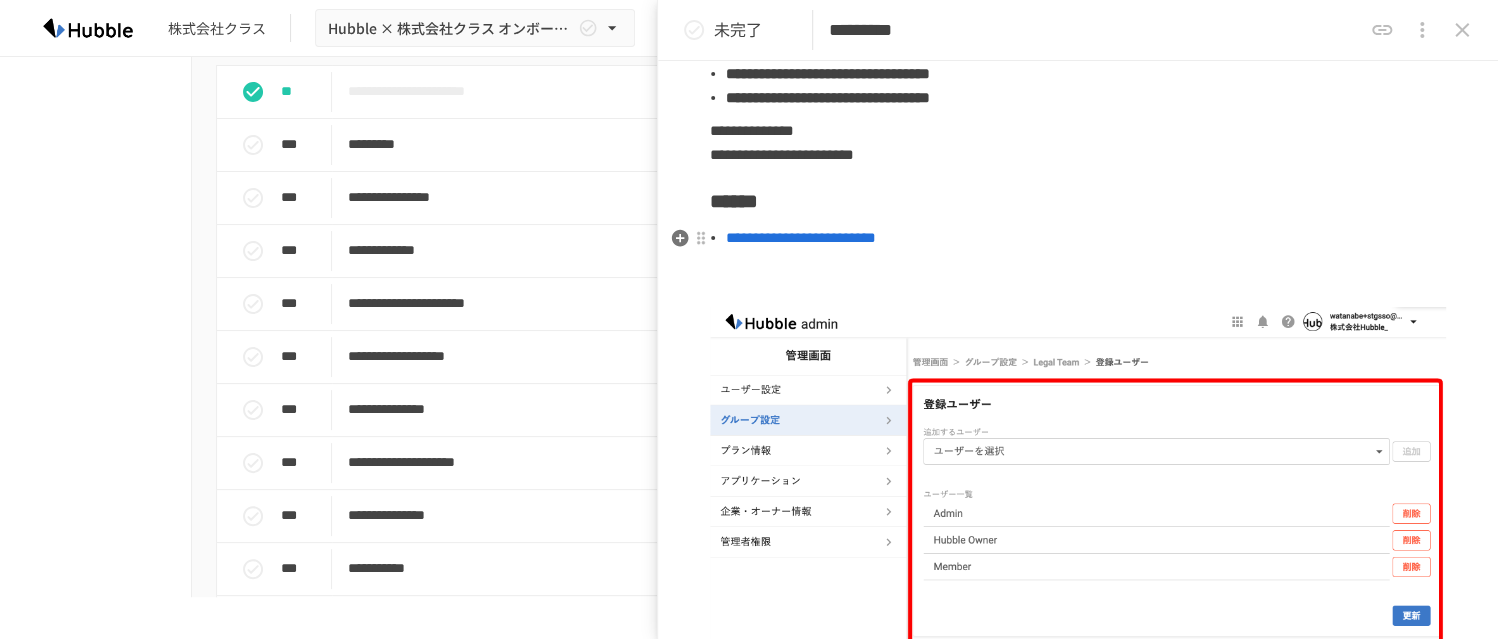 scroll, scrollTop: 256, scrollLeft: 0, axis: vertical 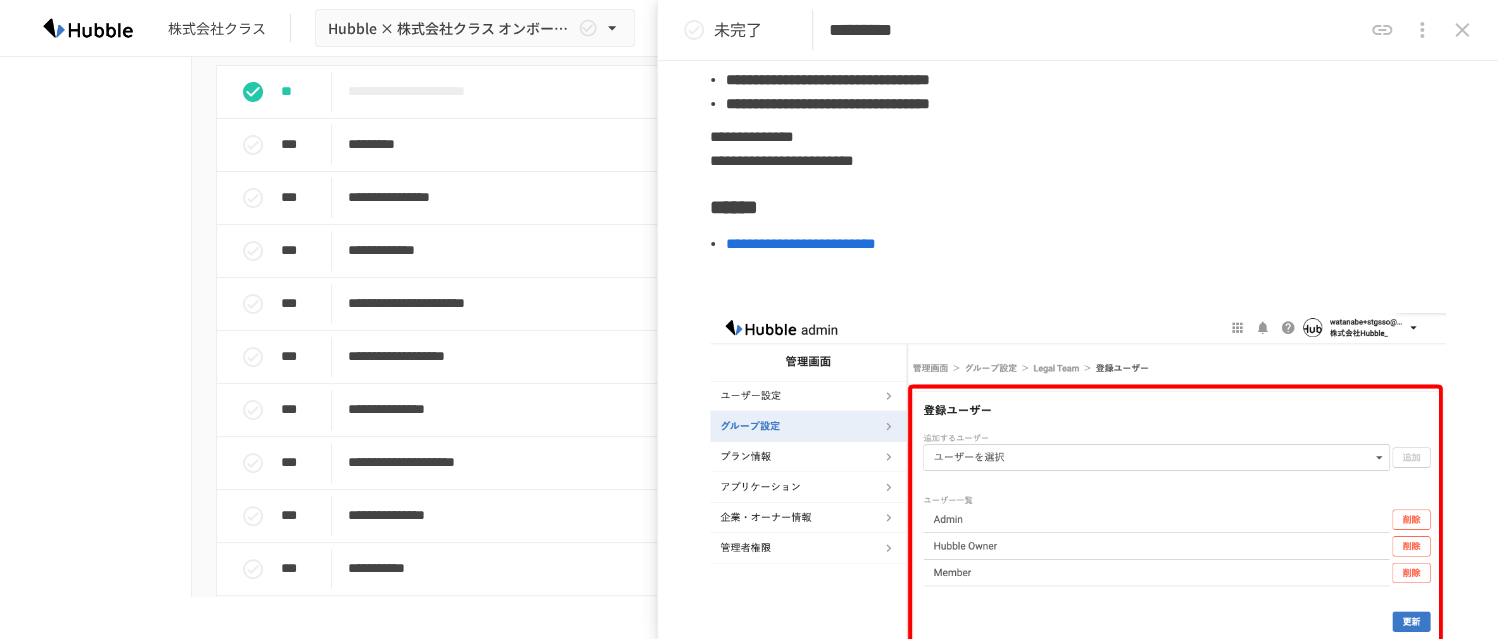 click on "**********" at bounding box center (749, 327) 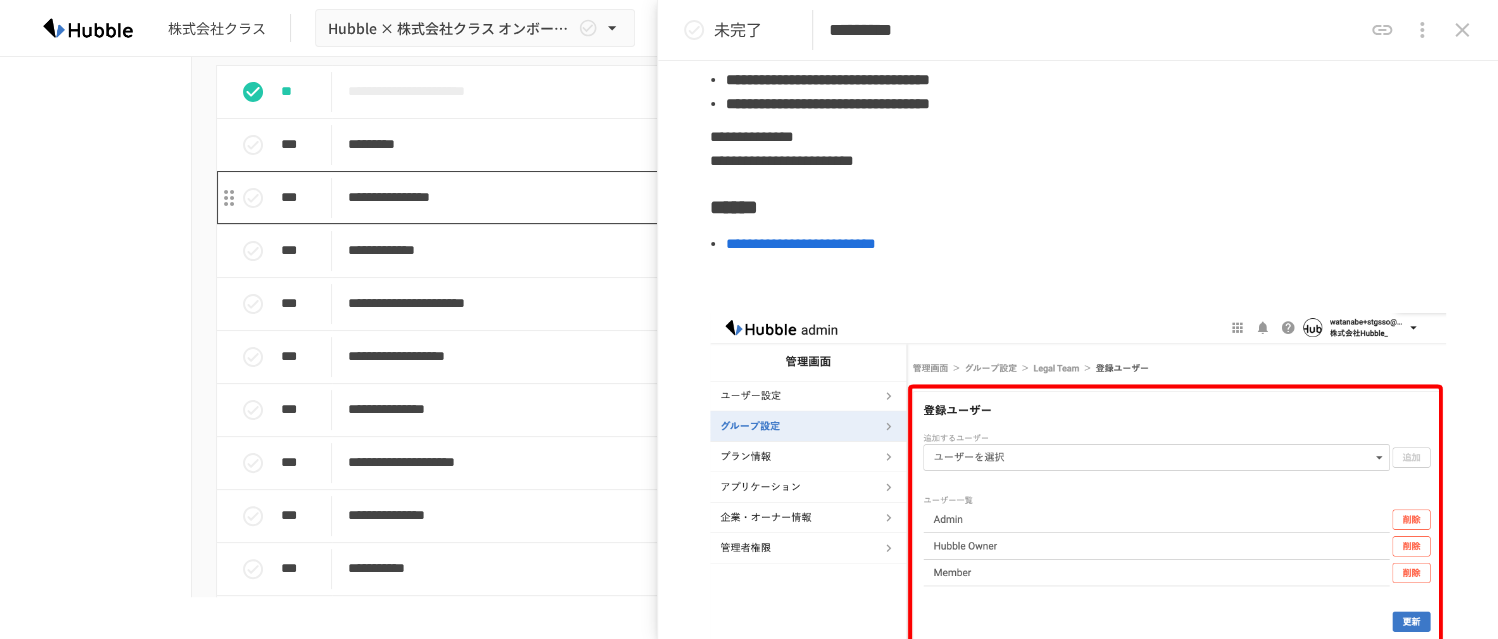 click on "**********" at bounding box center [707, 197] 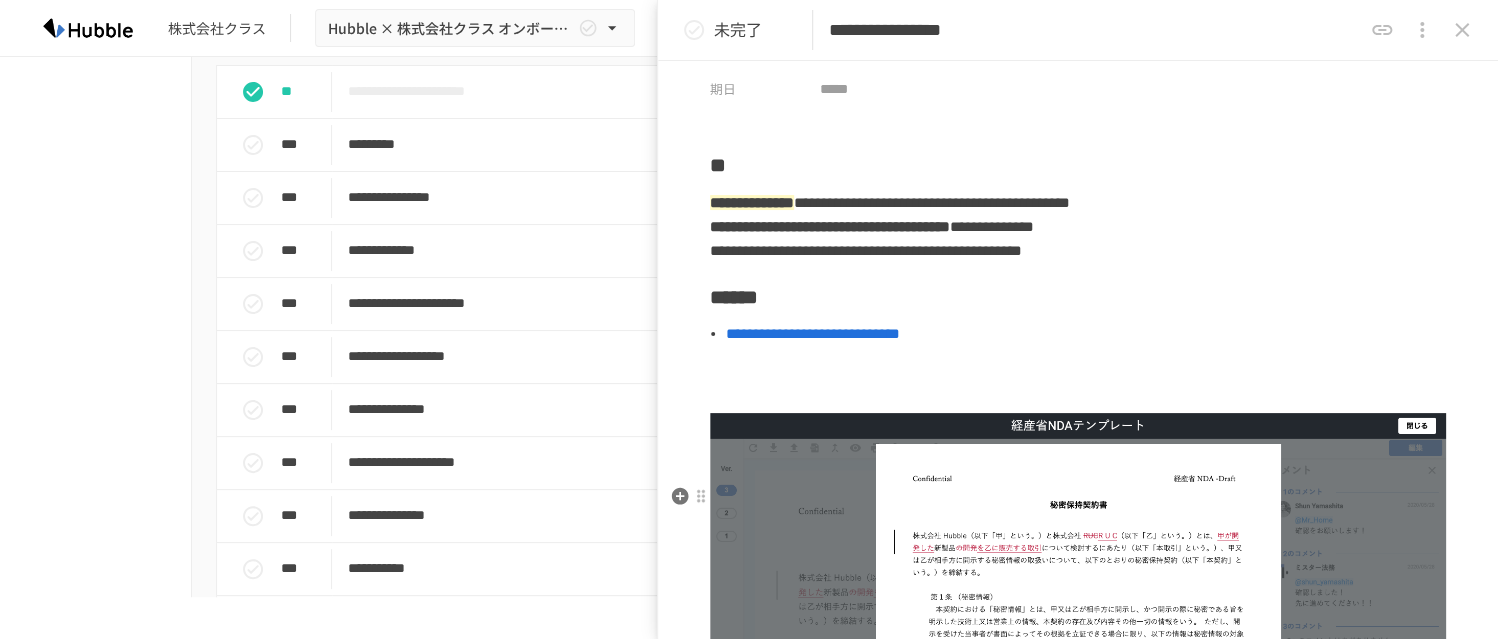 scroll, scrollTop: 72, scrollLeft: 0, axis: vertical 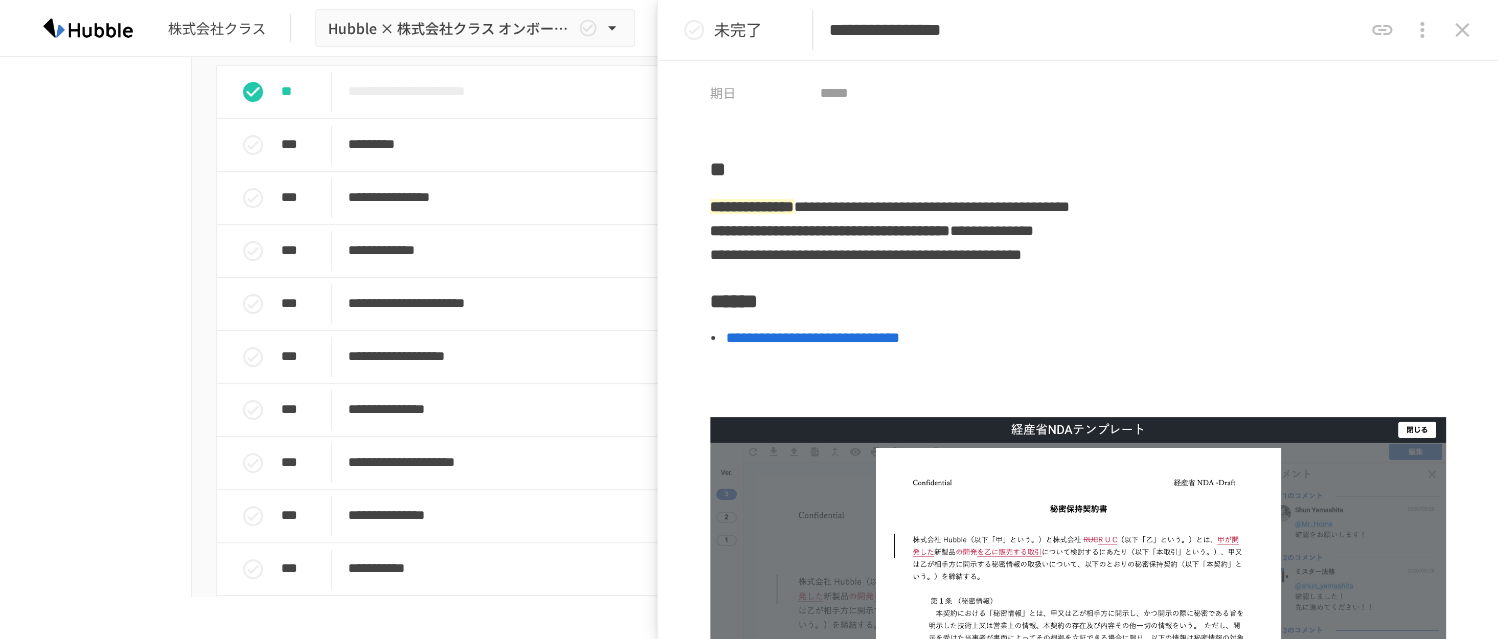 click on "未完了" at bounding box center (724, 30) 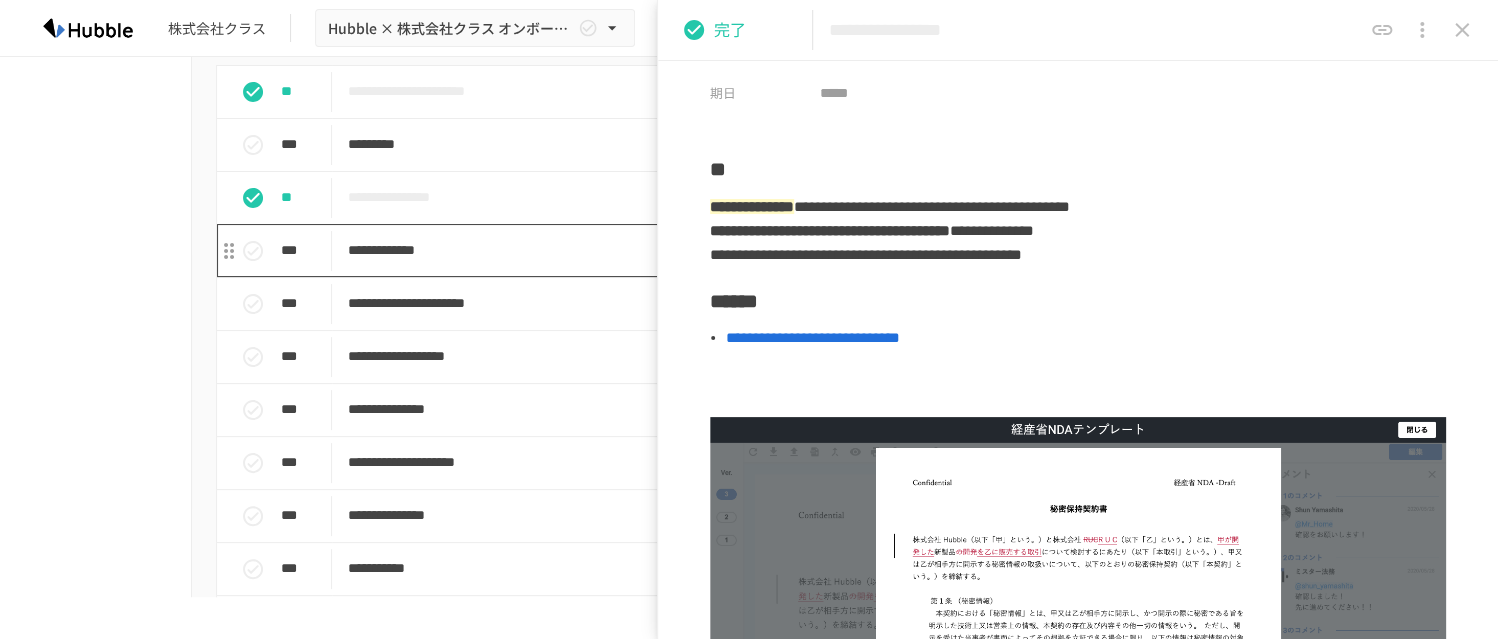 click on "**********" at bounding box center (707, 250) 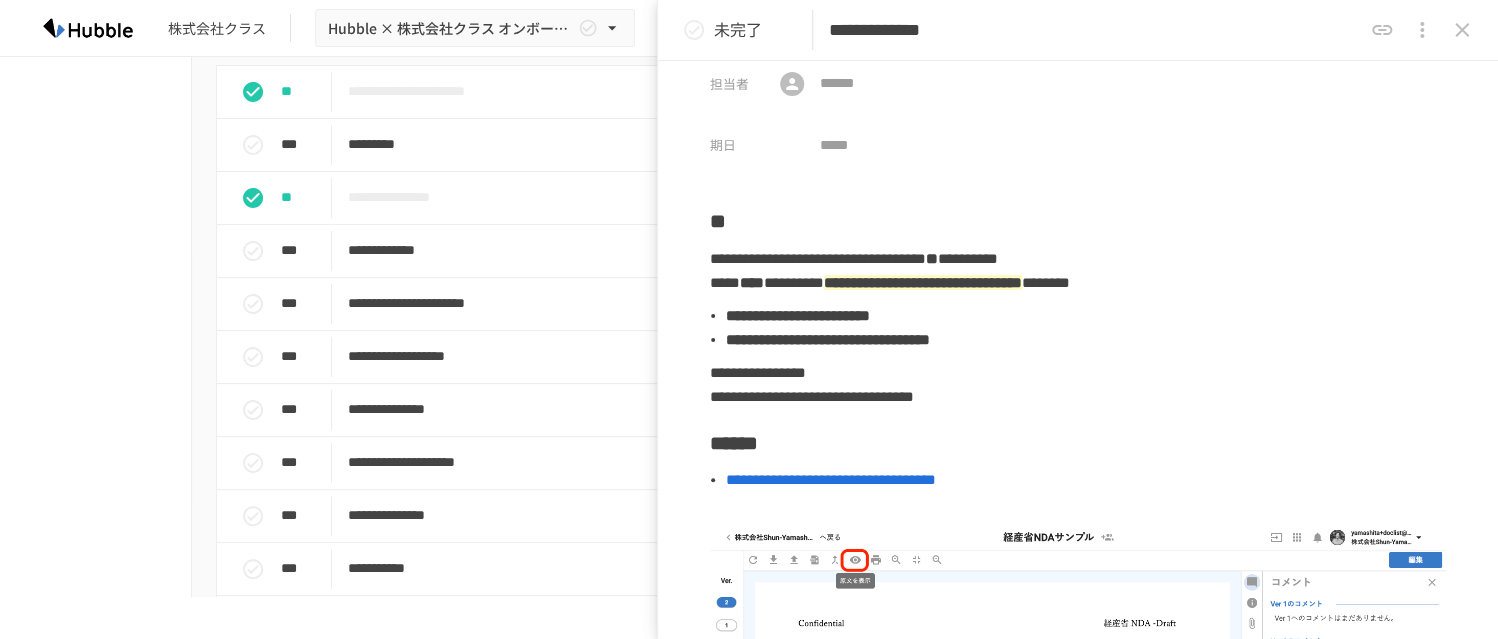 scroll, scrollTop: 32, scrollLeft: 0, axis: vertical 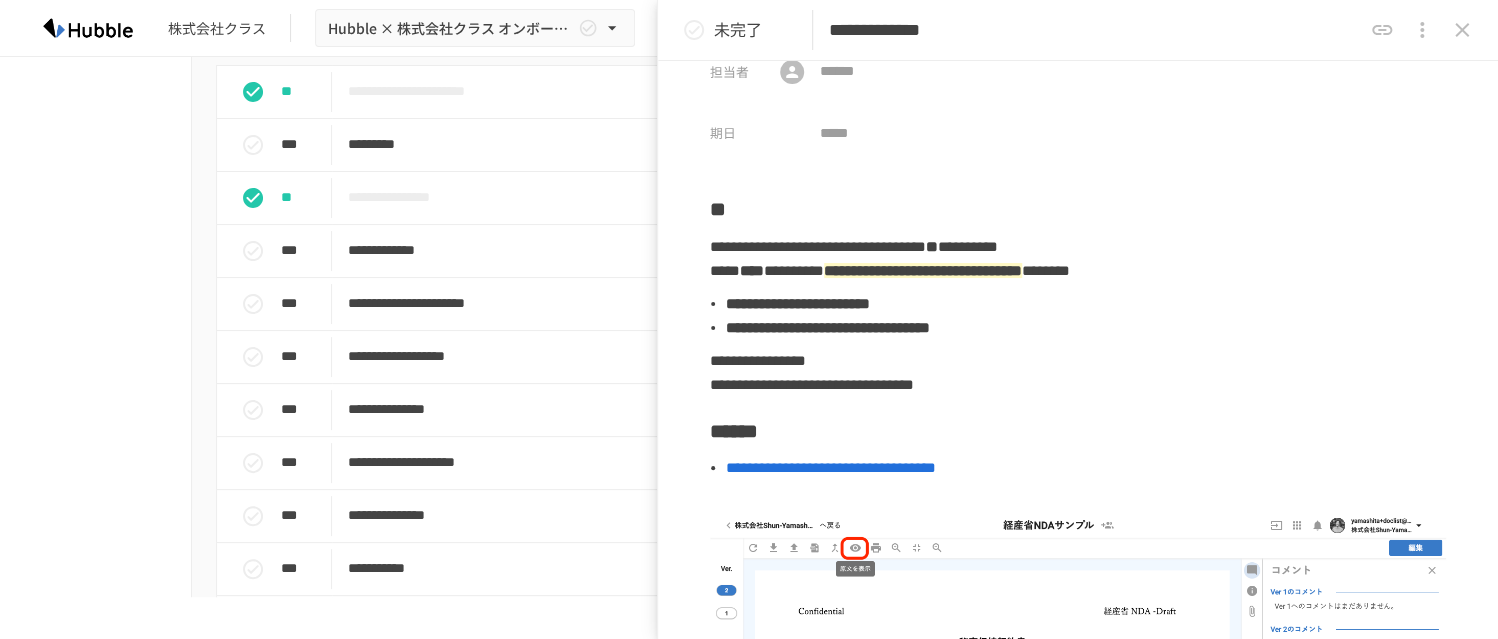 click on "未完了" at bounding box center (738, 30) 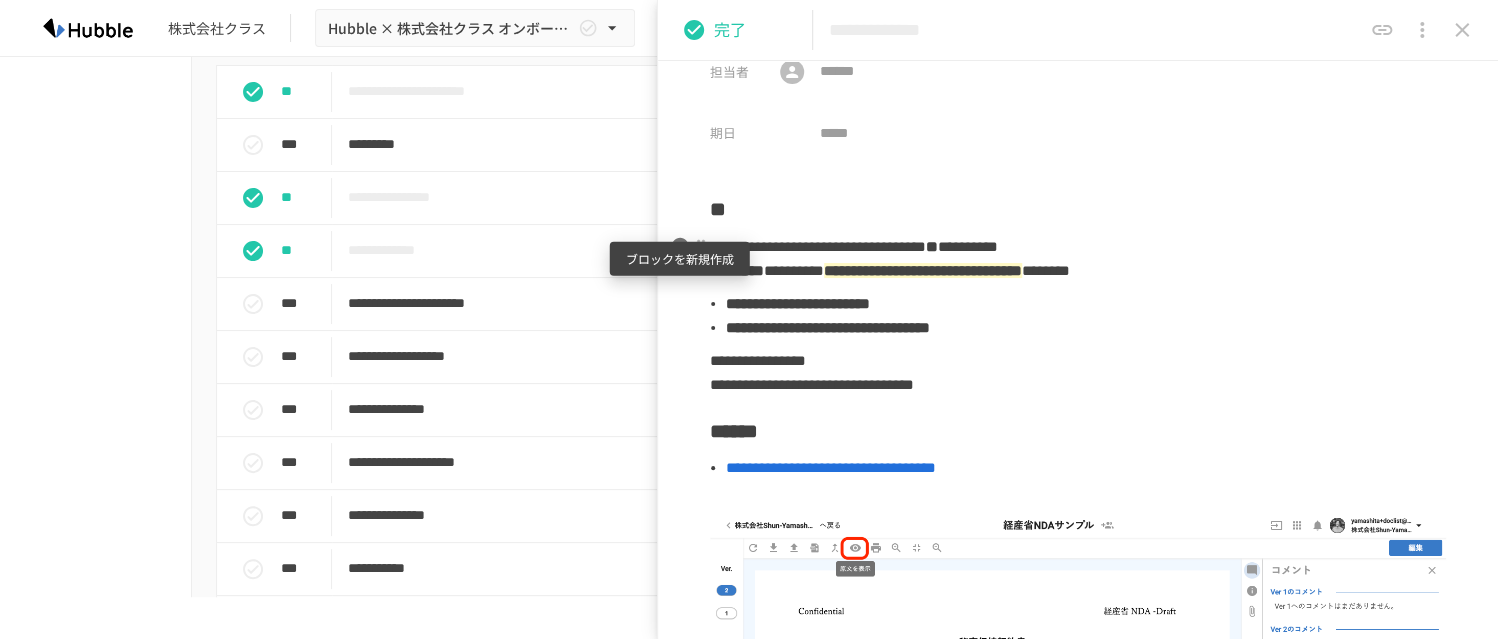 scroll, scrollTop: 288, scrollLeft: 0, axis: vertical 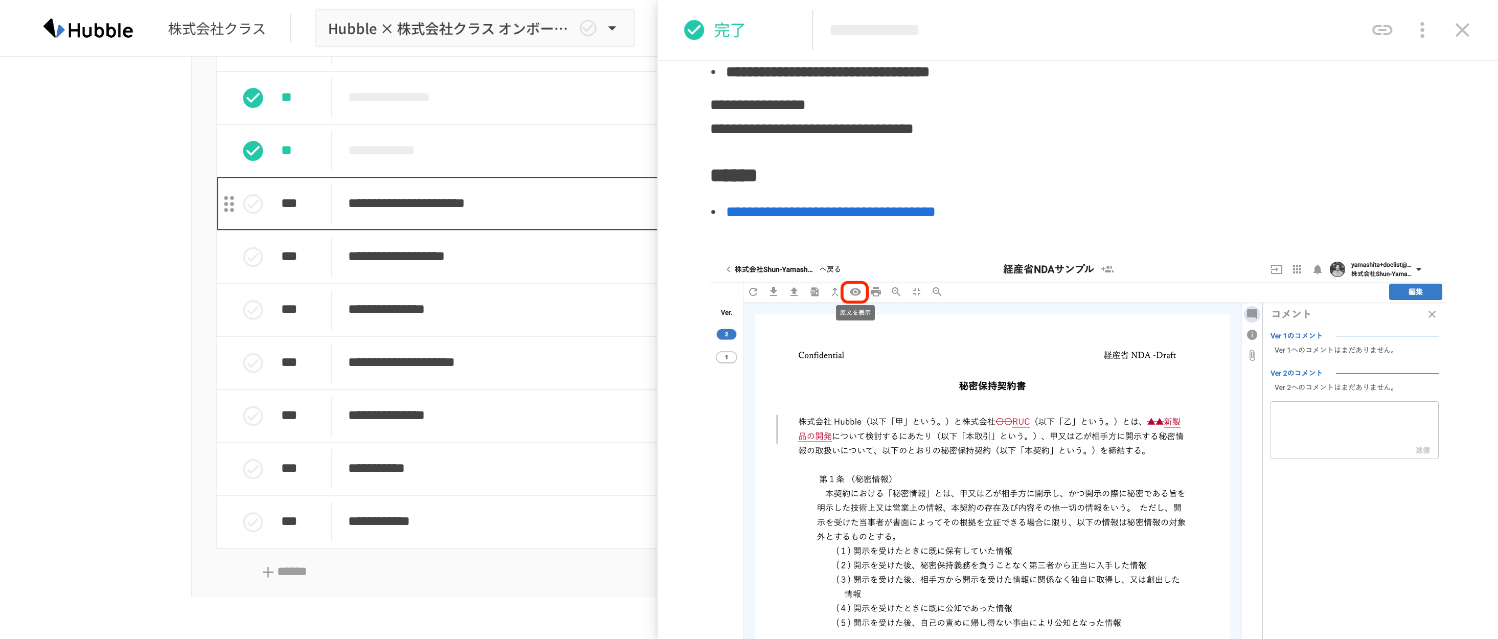 click on "**********" at bounding box center (707, 203) 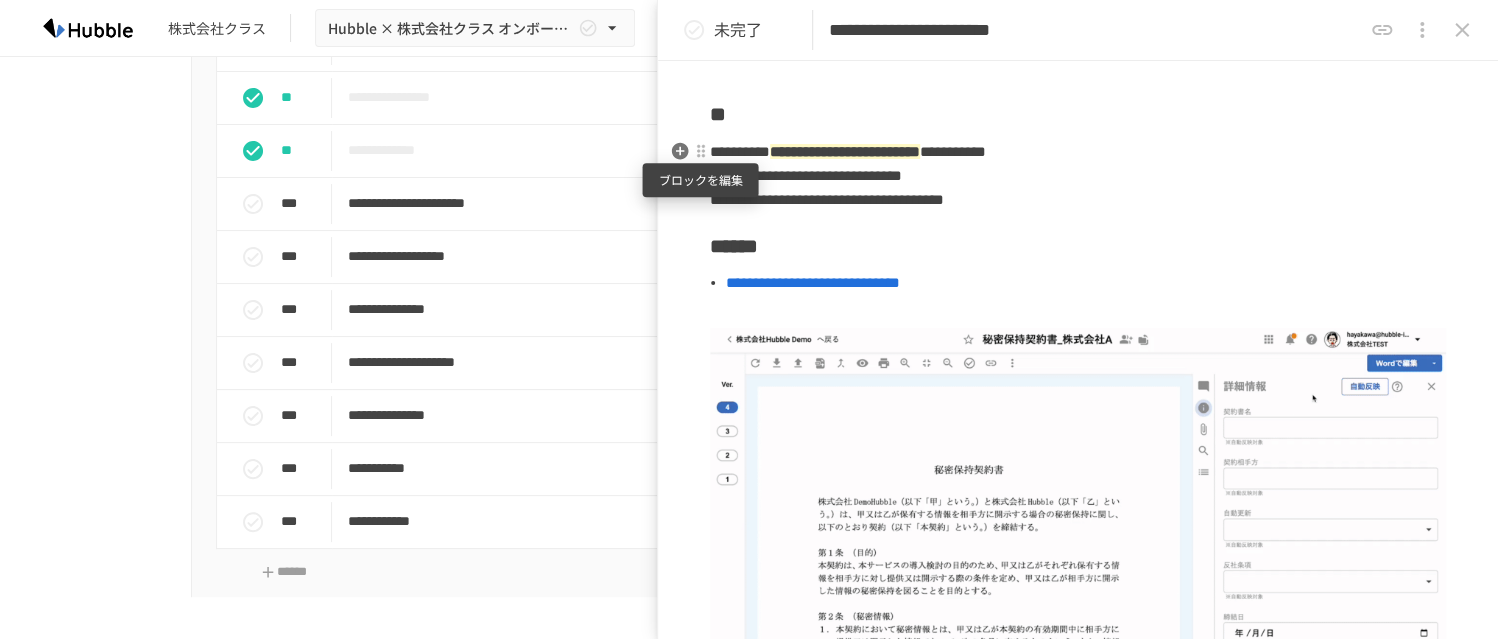 scroll, scrollTop: 128, scrollLeft: 0, axis: vertical 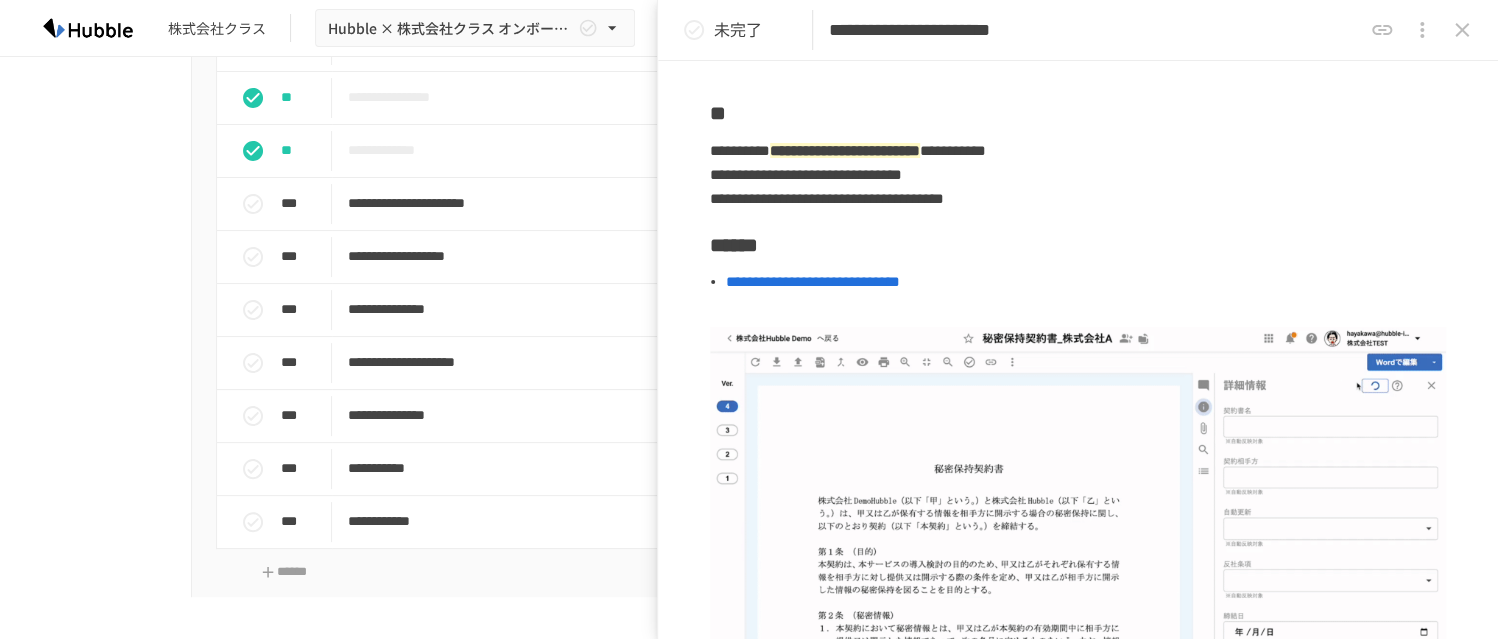 click on "未完了" at bounding box center [738, 30] 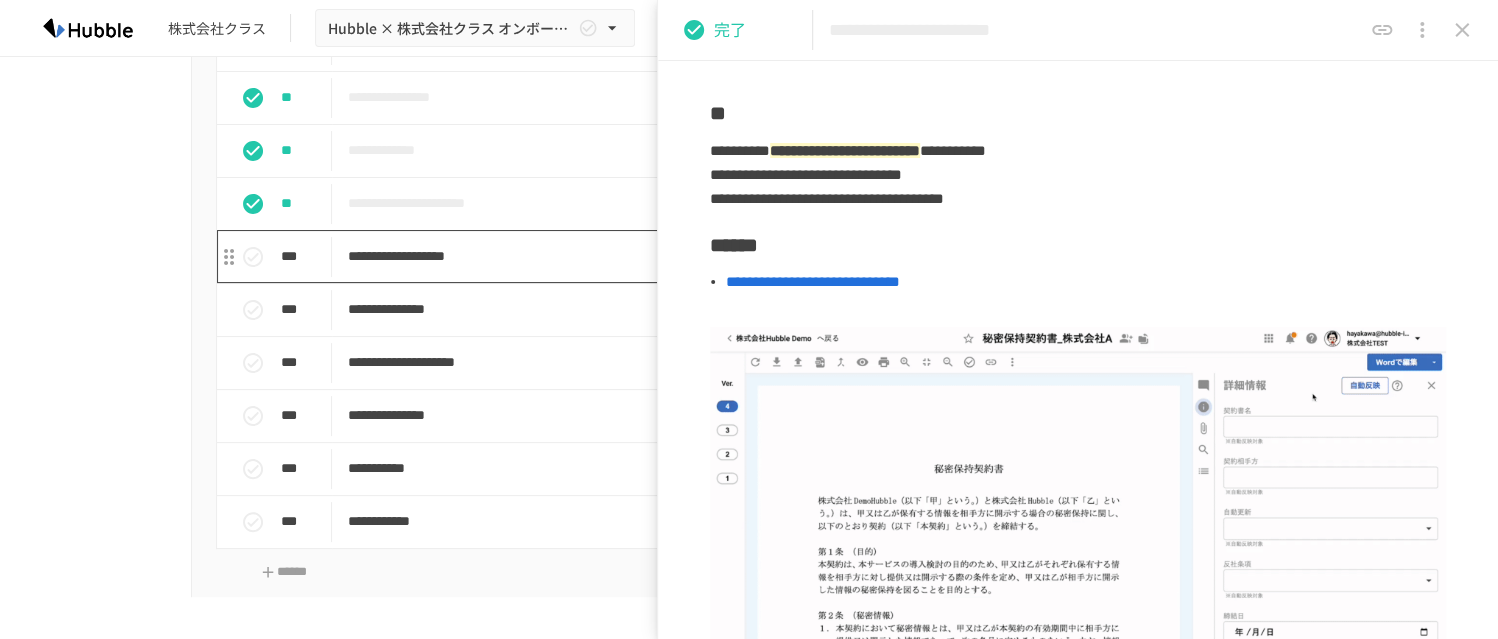 click on "**********" at bounding box center [707, 256] 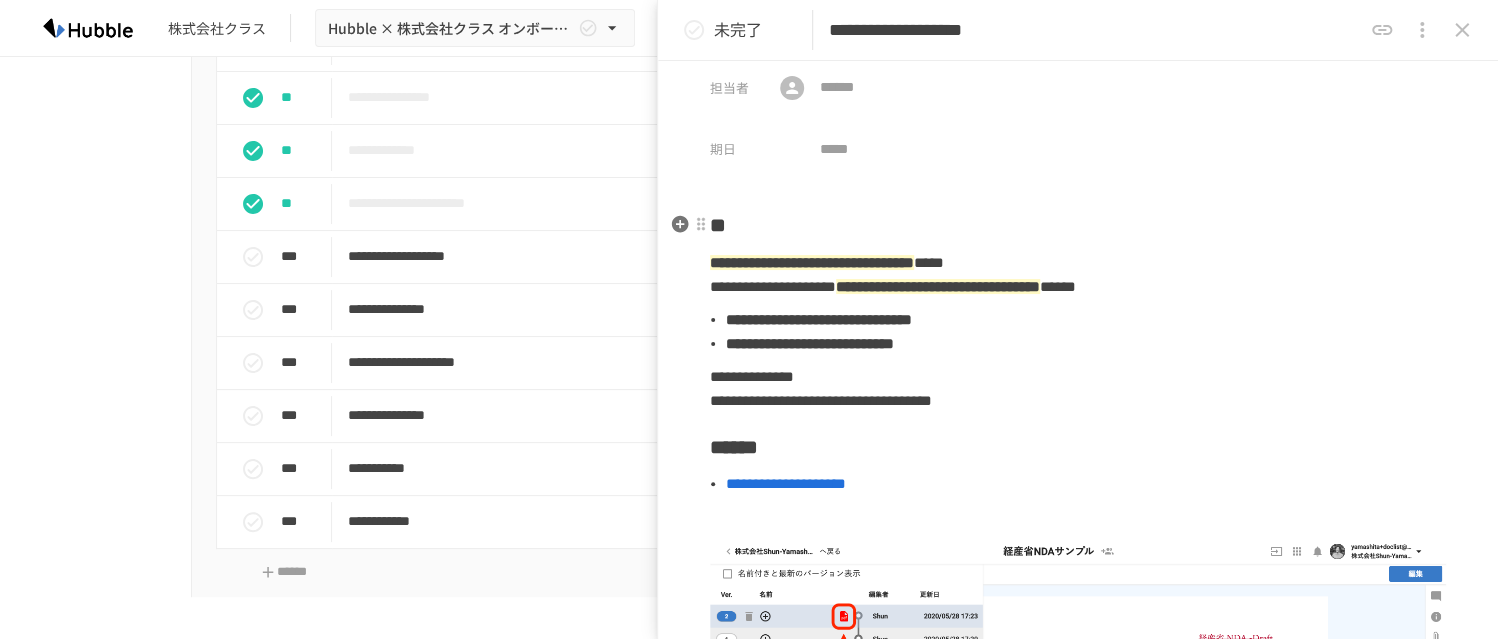 scroll, scrollTop: 0, scrollLeft: 0, axis: both 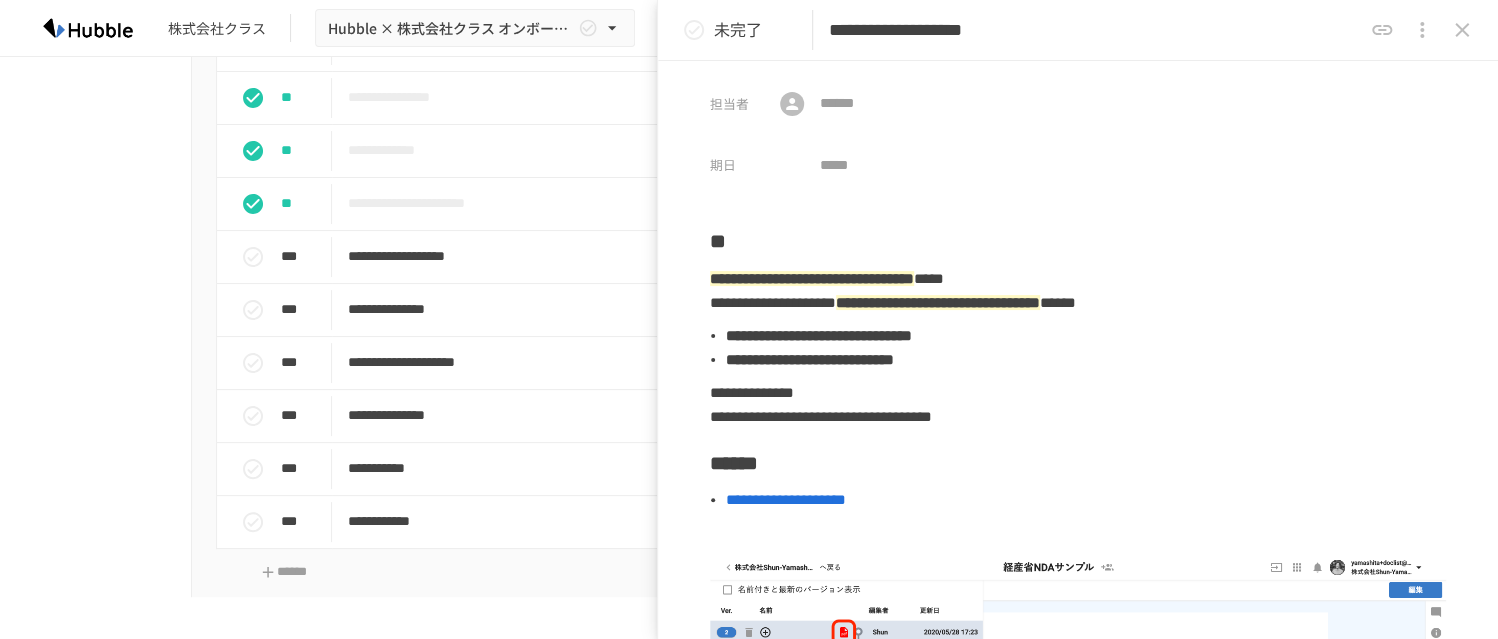 click on "未完了" at bounding box center (738, 30) 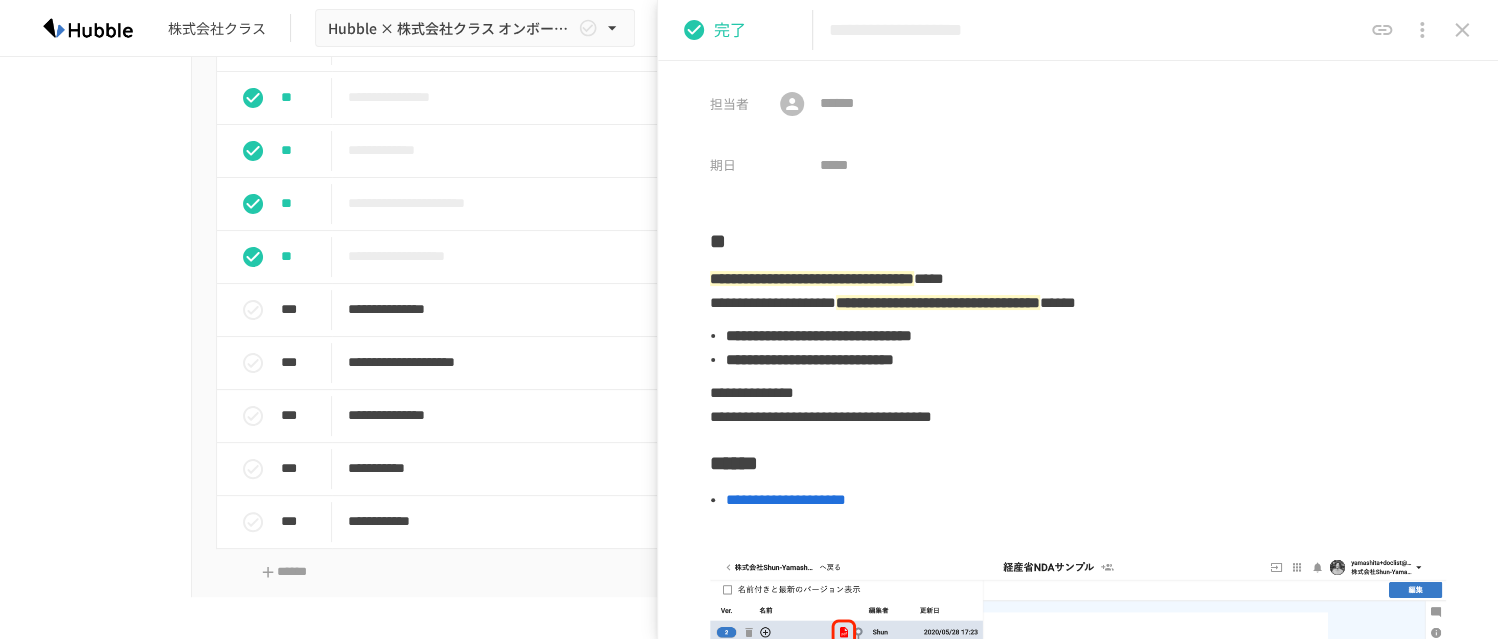 scroll, scrollTop: 772, scrollLeft: 0, axis: vertical 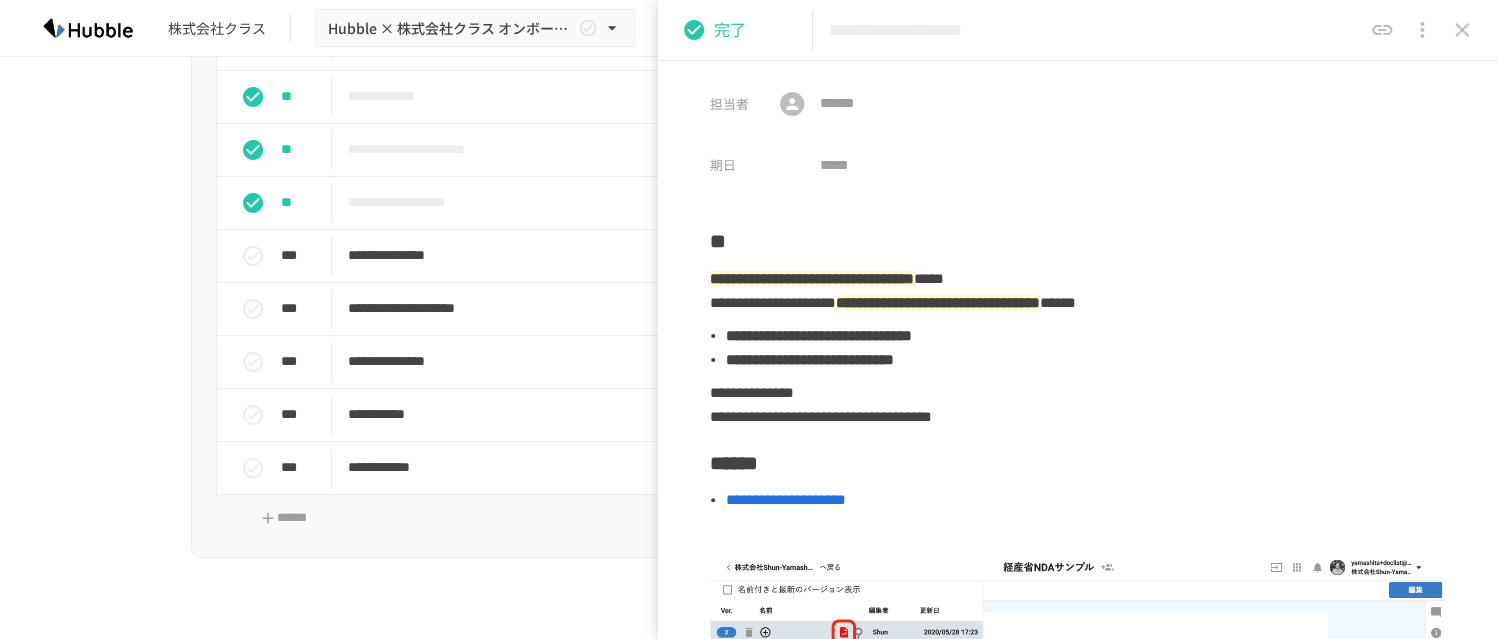 click on "**********" at bounding box center (749, 1888) 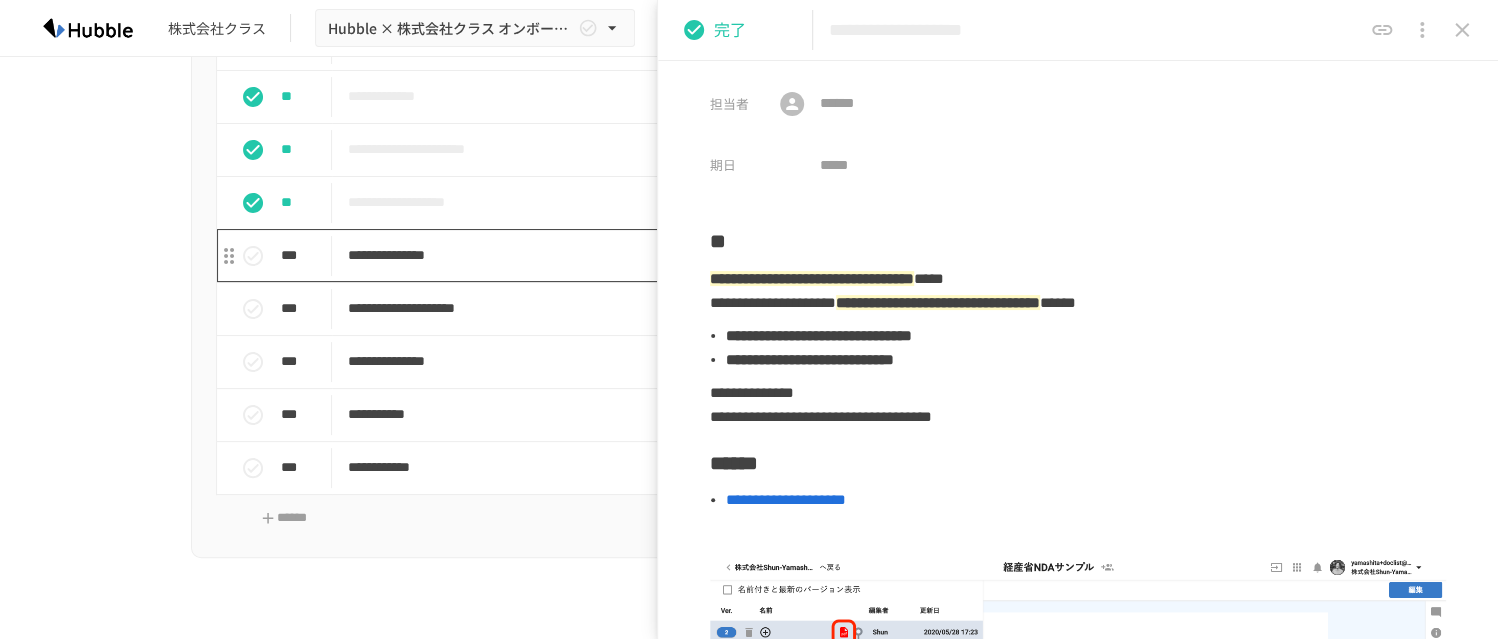 click on "**********" at bounding box center [707, 255] 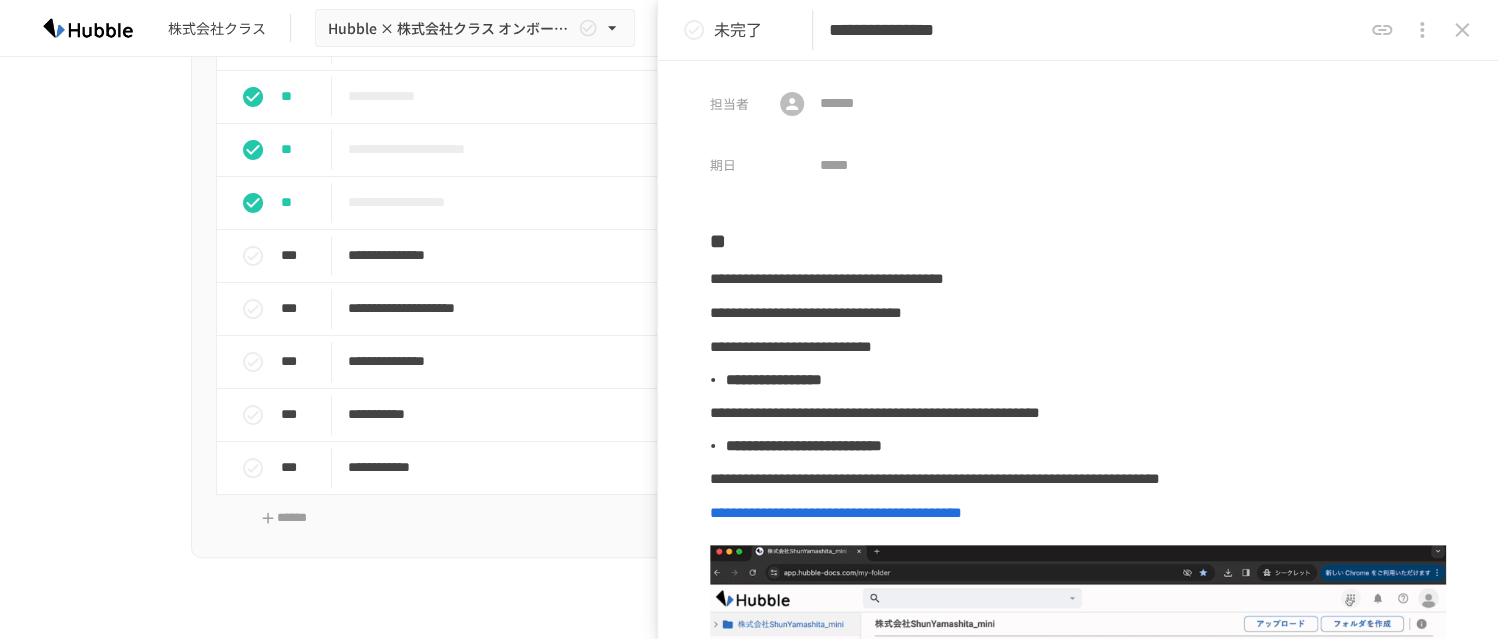 click on "未完了" at bounding box center [738, 30] 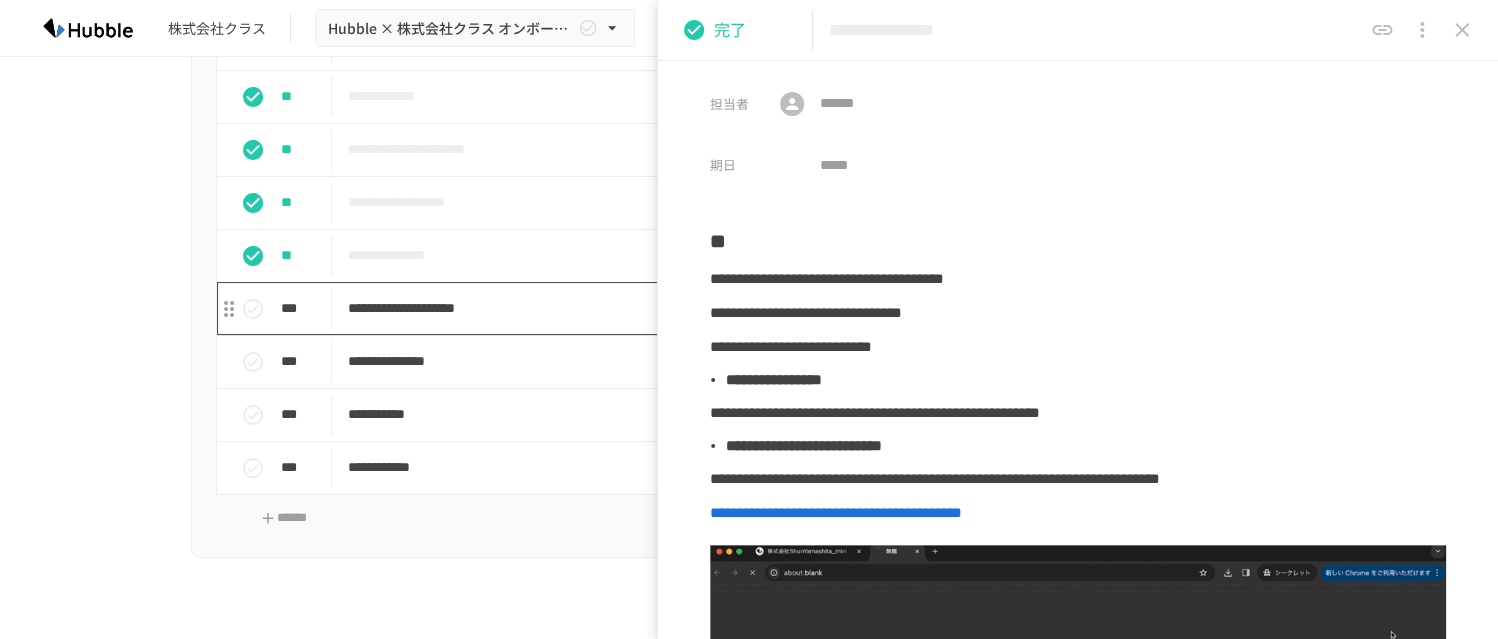 click on "**********" at bounding box center (707, 308) 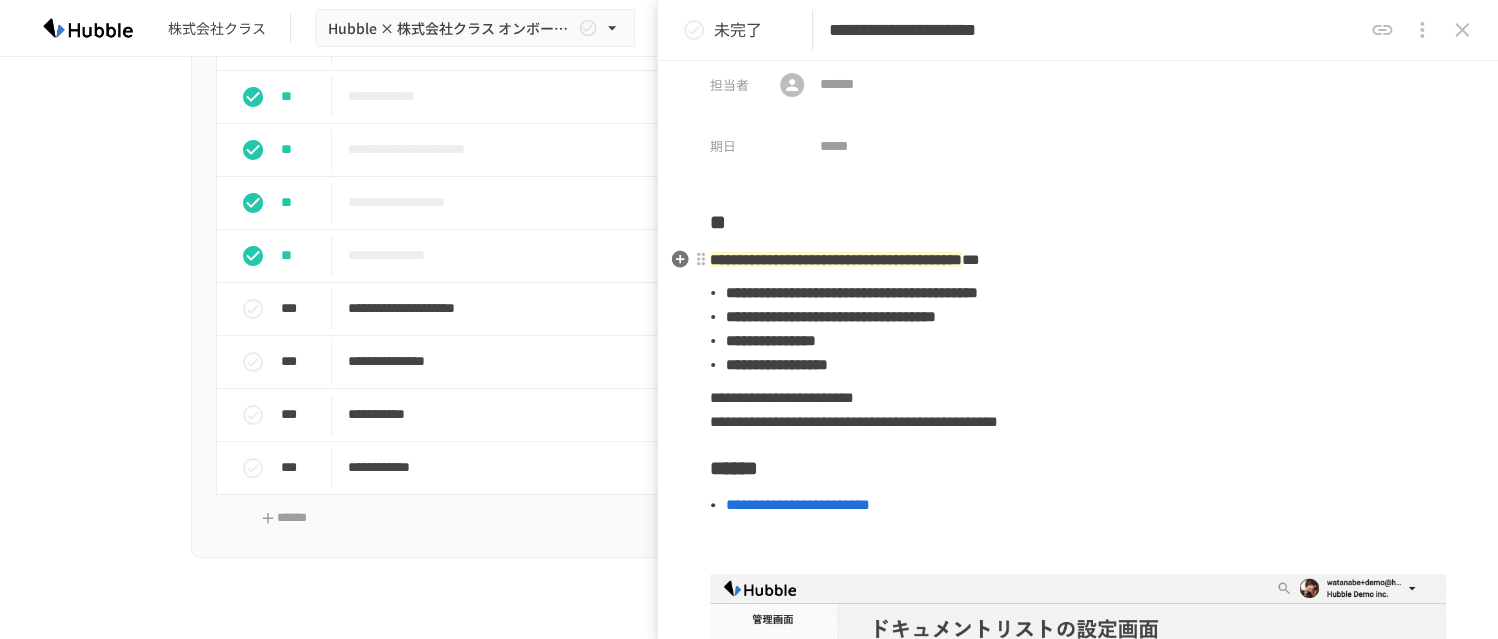 scroll, scrollTop: 20, scrollLeft: 0, axis: vertical 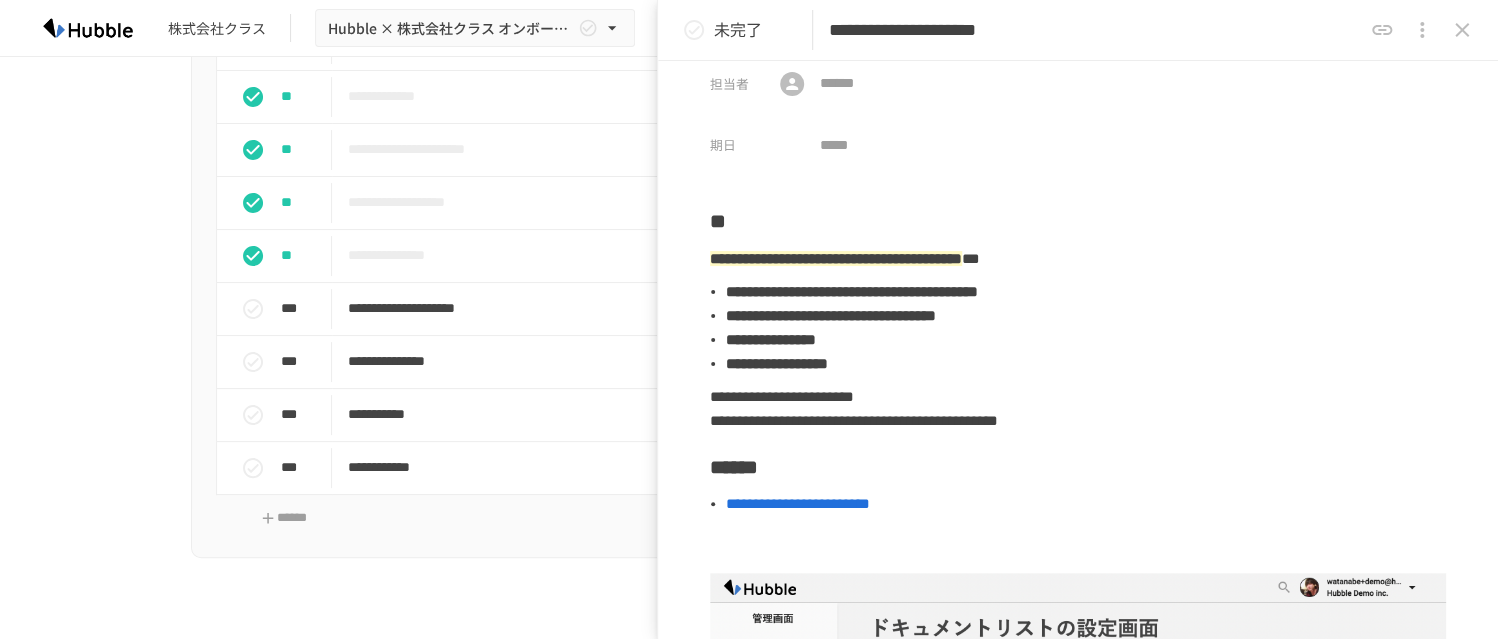 click on "未完了" at bounding box center [724, 30] 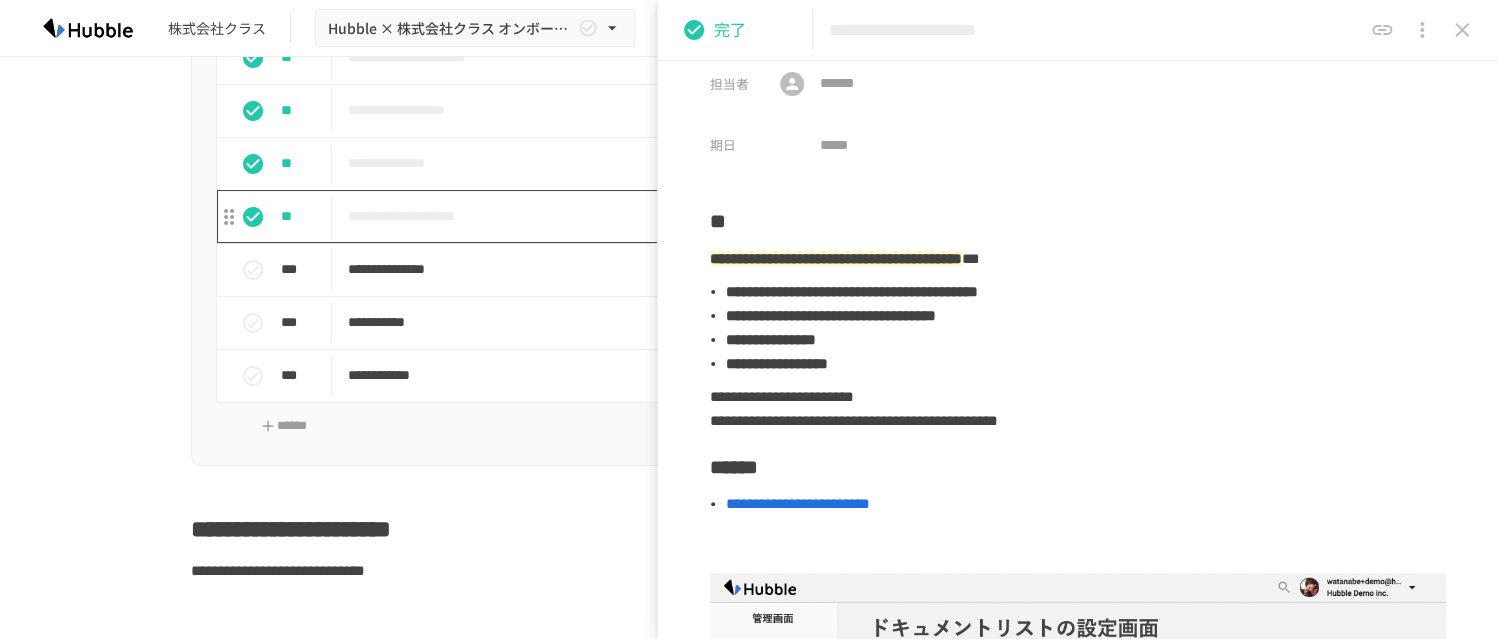 scroll, scrollTop: 872, scrollLeft: 0, axis: vertical 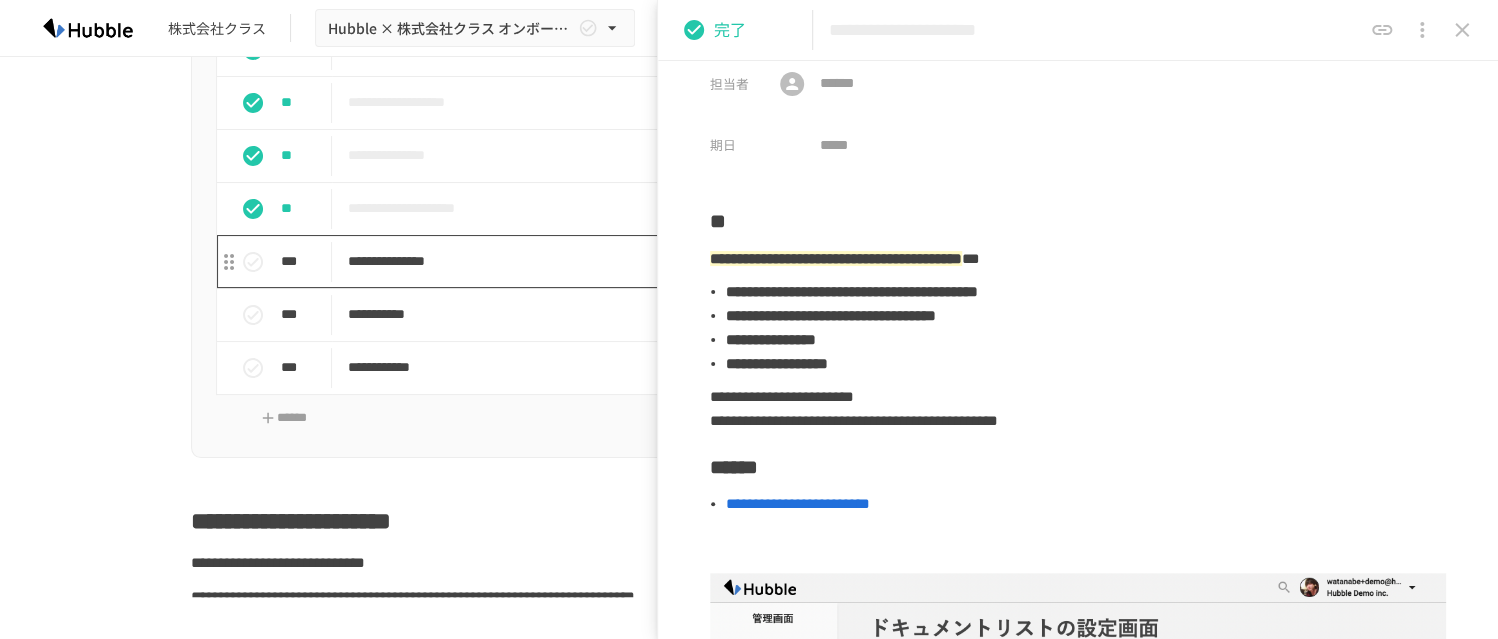 click on "**********" at bounding box center [707, 261] 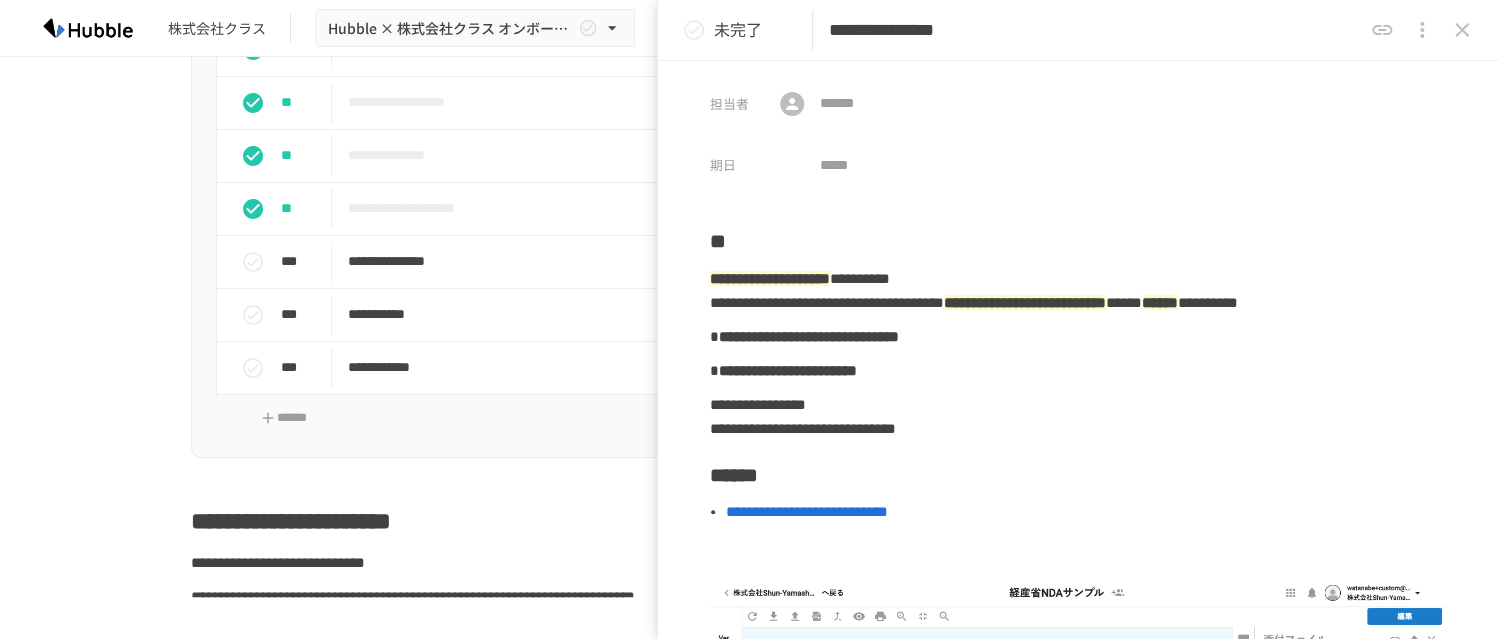 click on "未完了" at bounding box center [738, 30] 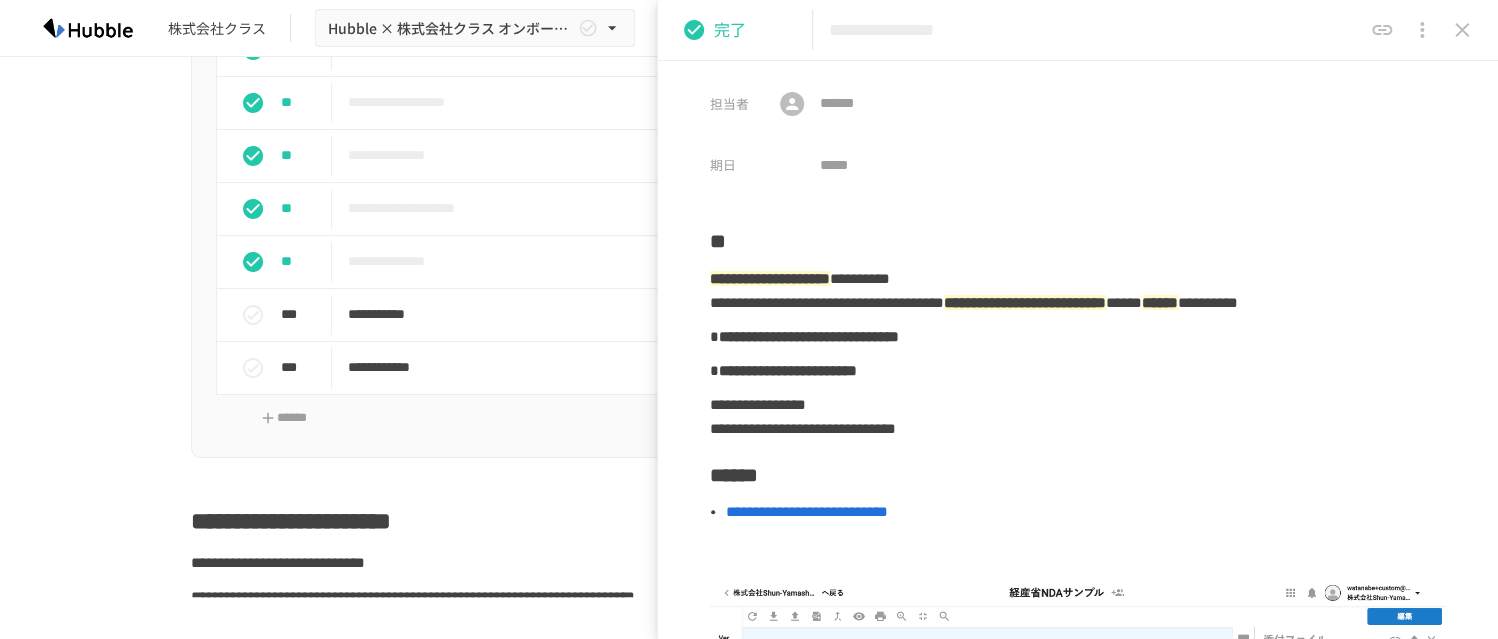 click on "**********" at bounding box center [749, 1788] 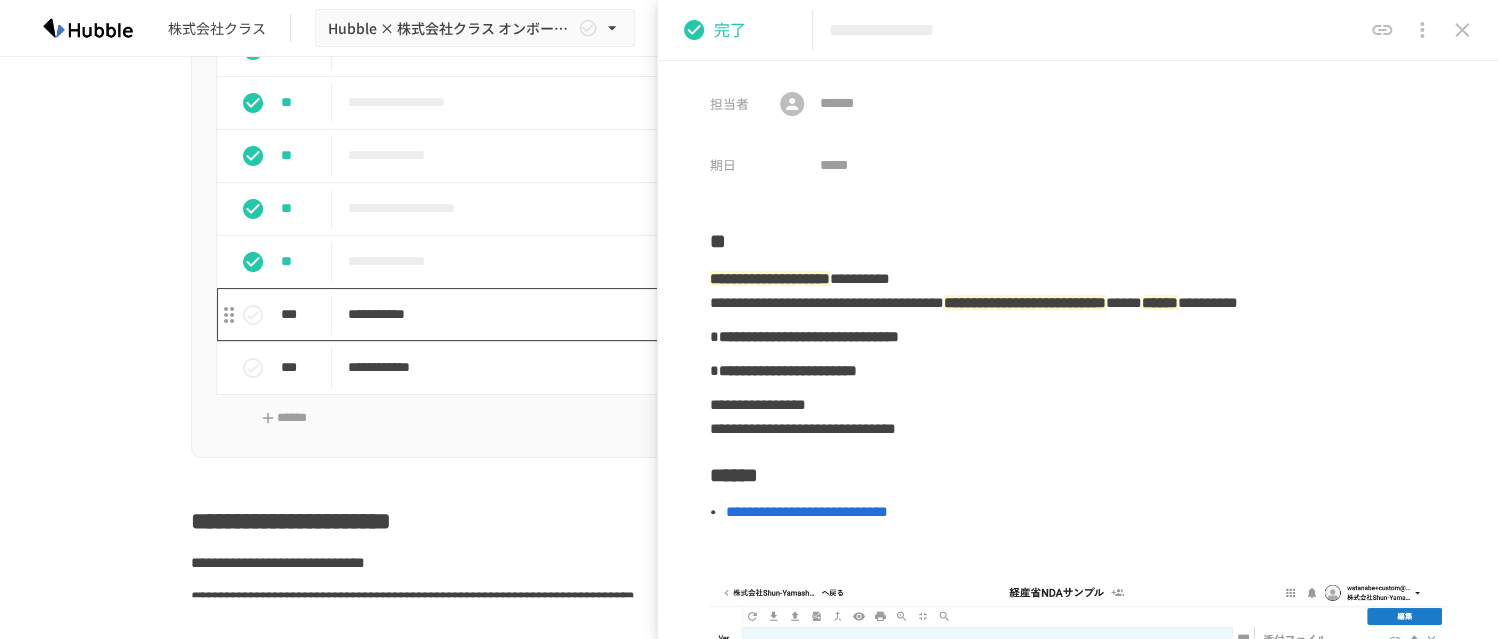 click on "**********" at bounding box center [707, 314] 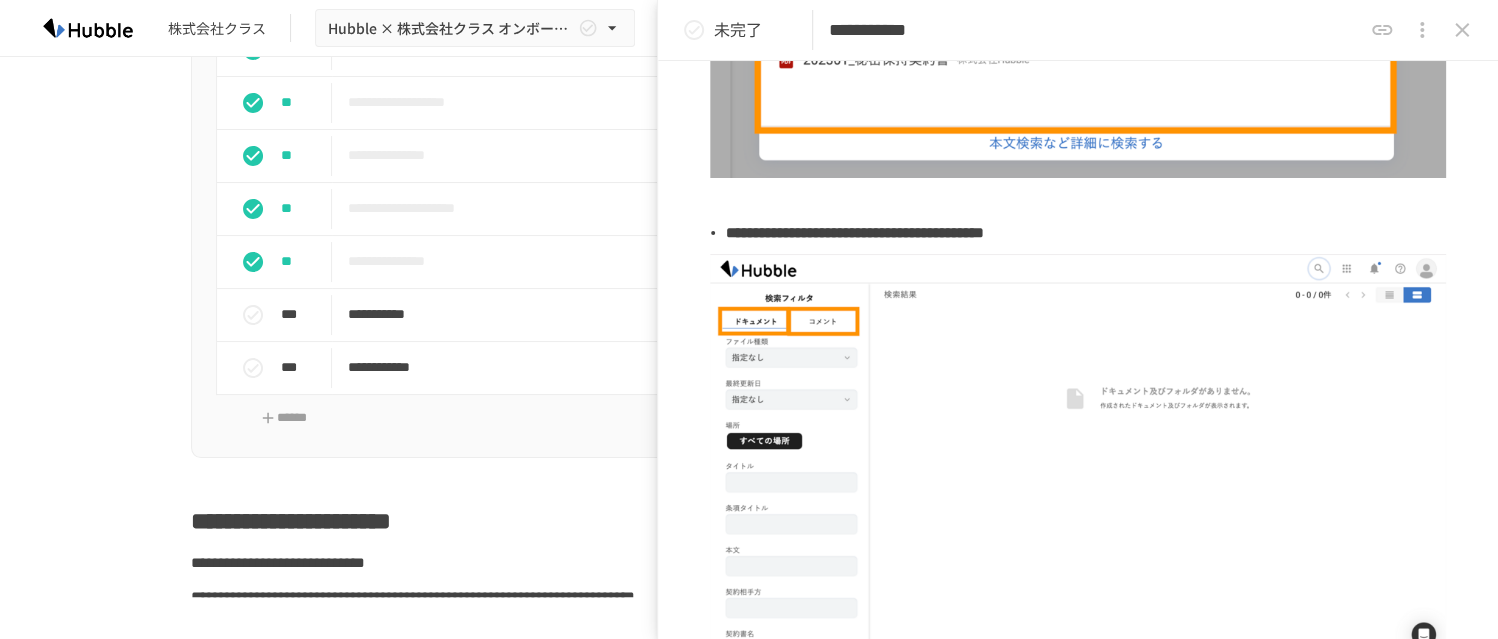 scroll, scrollTop: 1399, scrollLeft: 0, axis: vertical 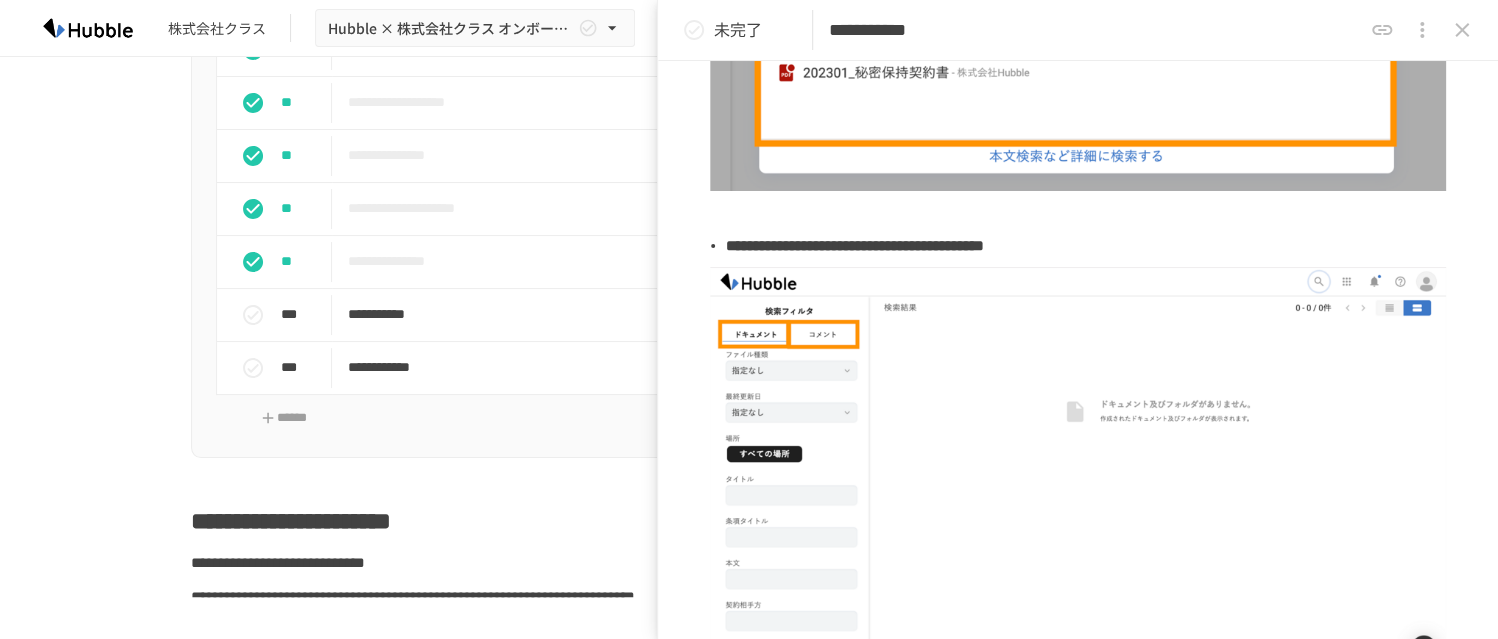 click on "**********" at bounding box center (1078, 30) 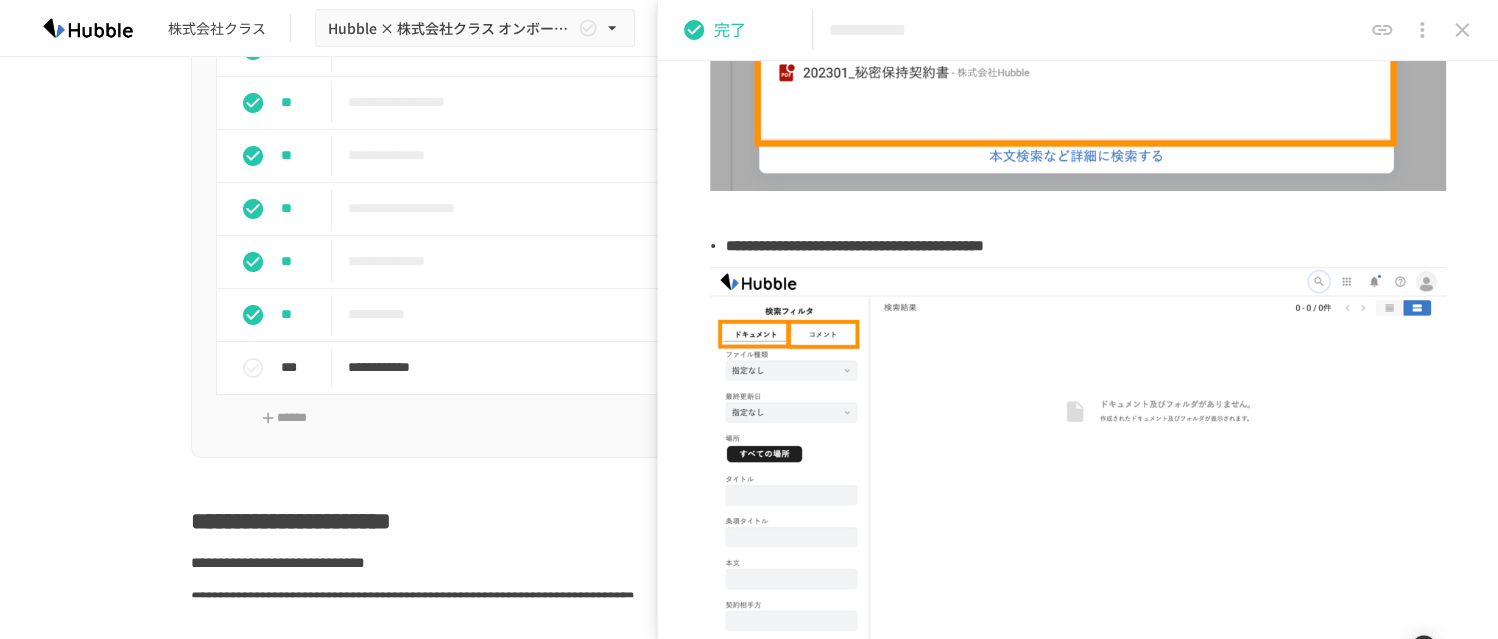 click on "**********" at bounding box center (749, 327) 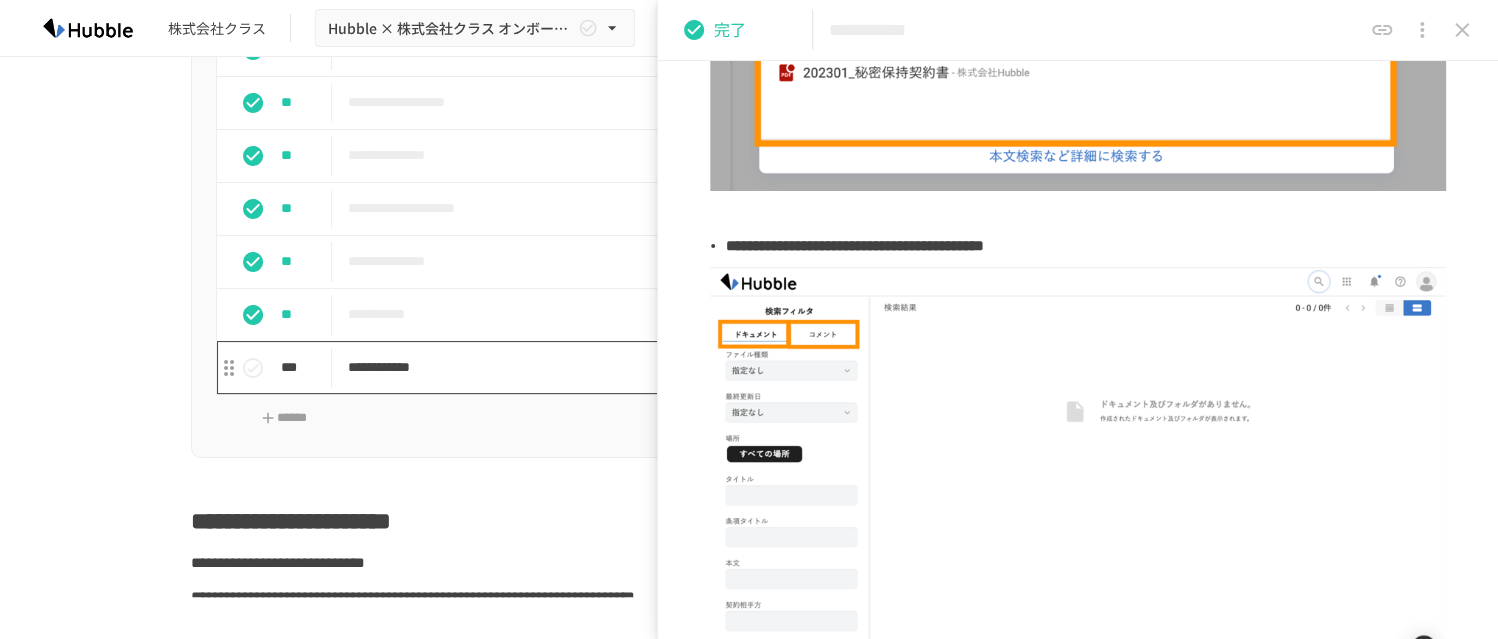 click on "**********" at bounding box center (707, 367) 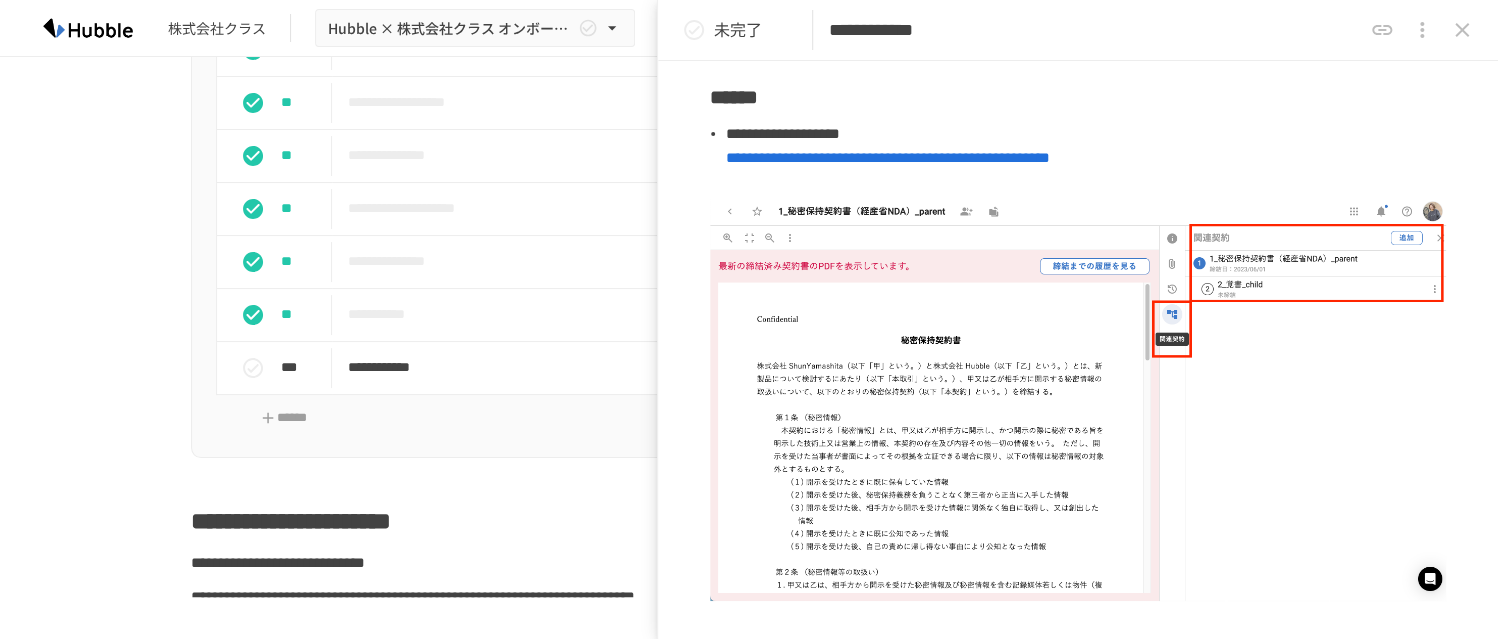 scroll, scrollTop: 396, scrollLeft: 0, axis: vertical 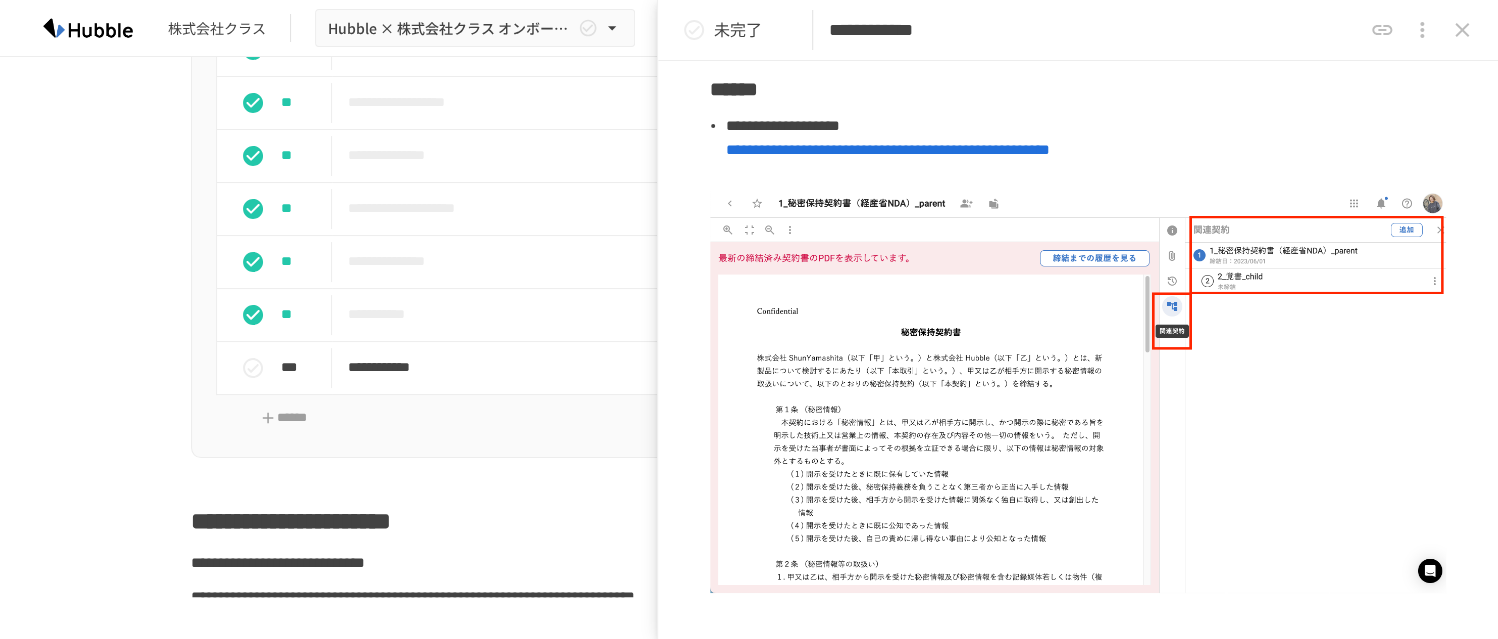 click on "**********" at bounding box center (749, 327) 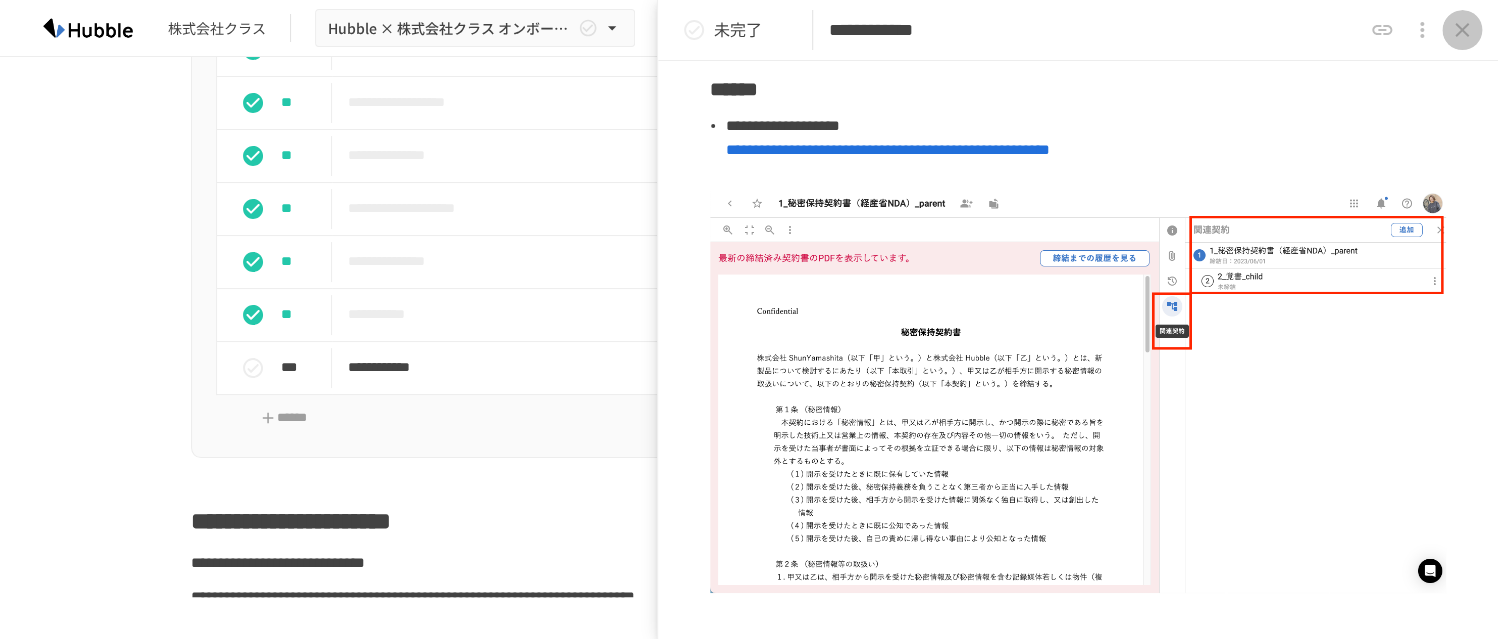 click 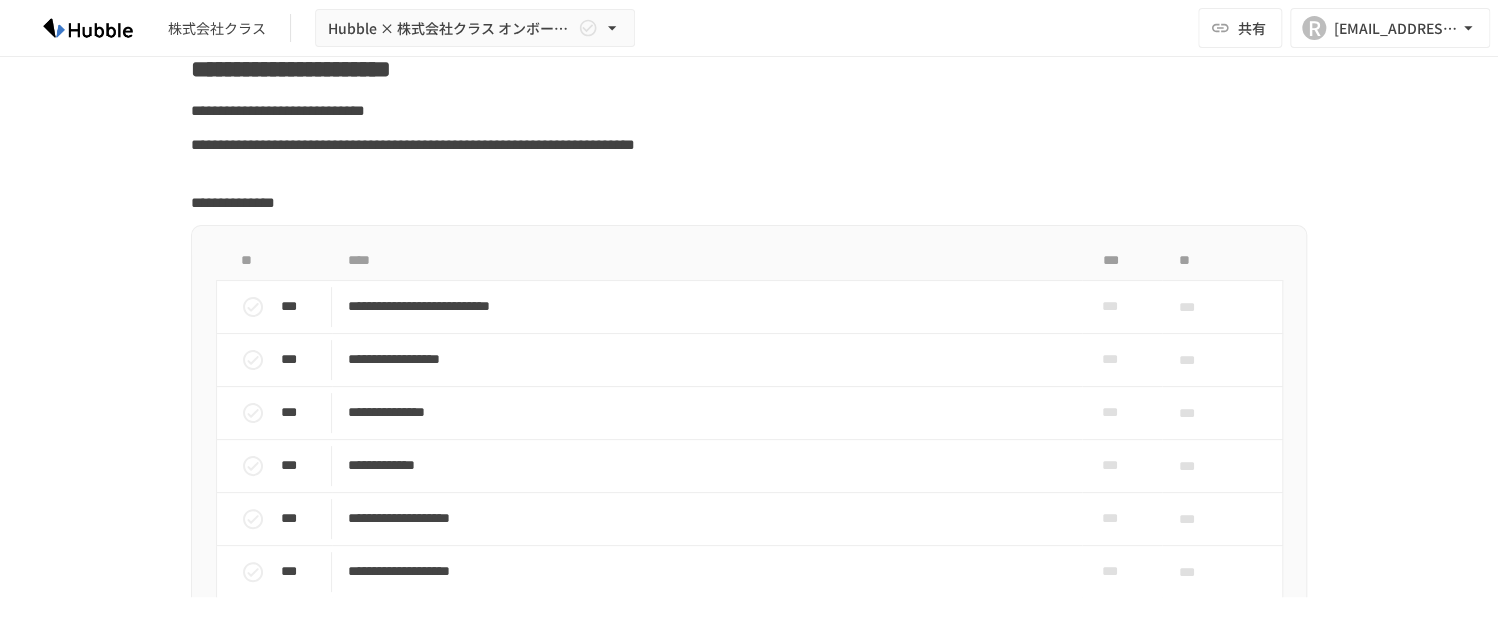 scroll, scrollTop: 1463, scrollLeft: 0, axis: vertical 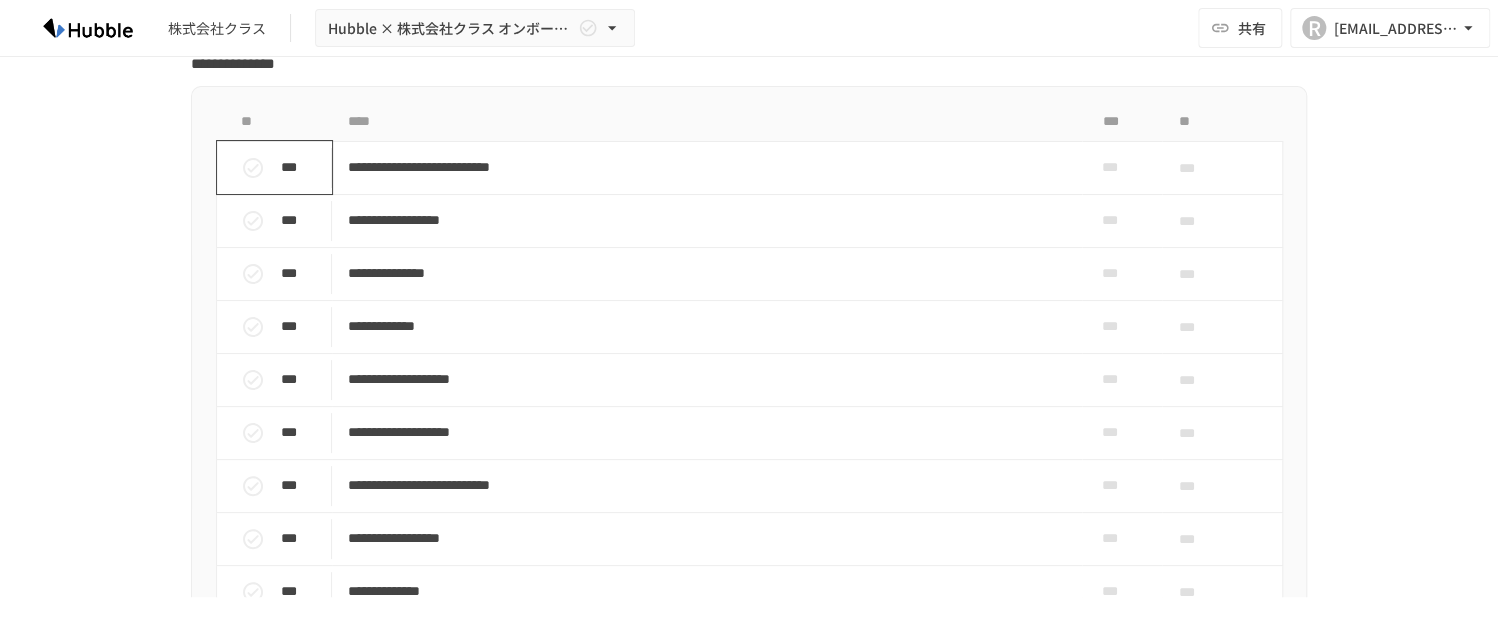 click on "***" at bounding box center (282, 168) 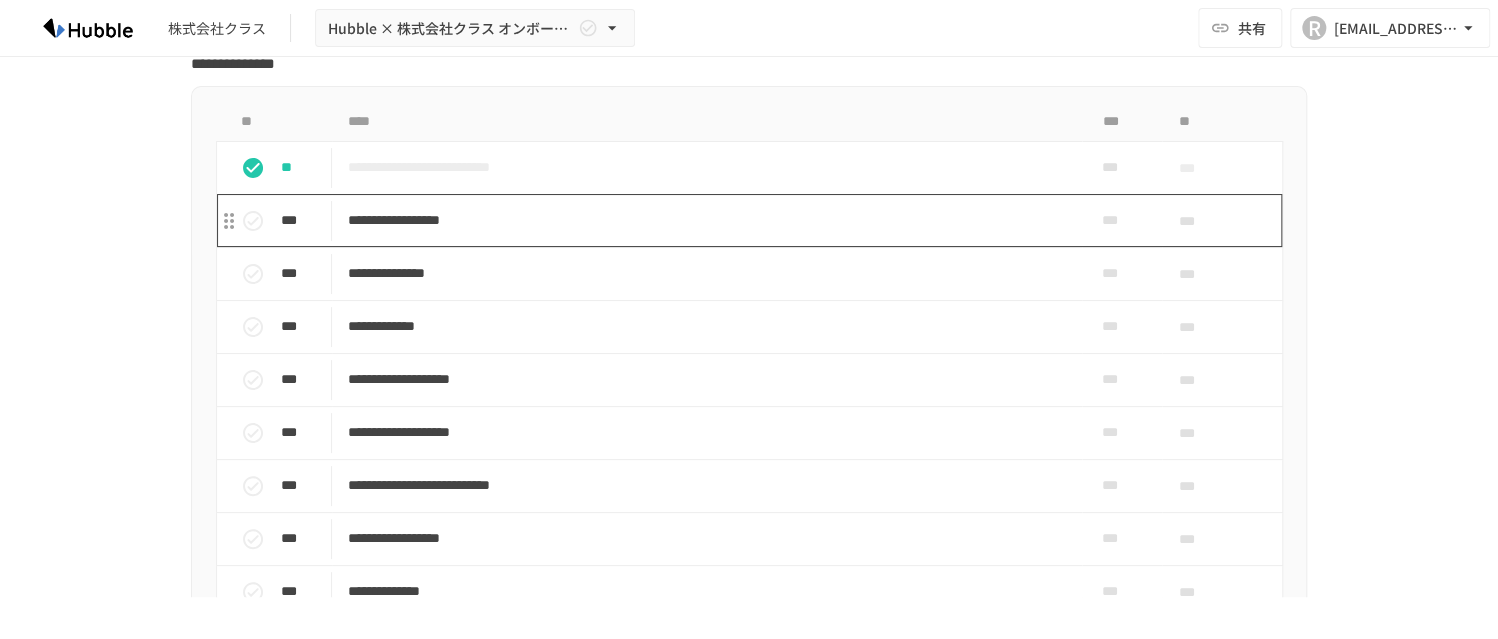 click on "**********" at bounding box center [707, 220] 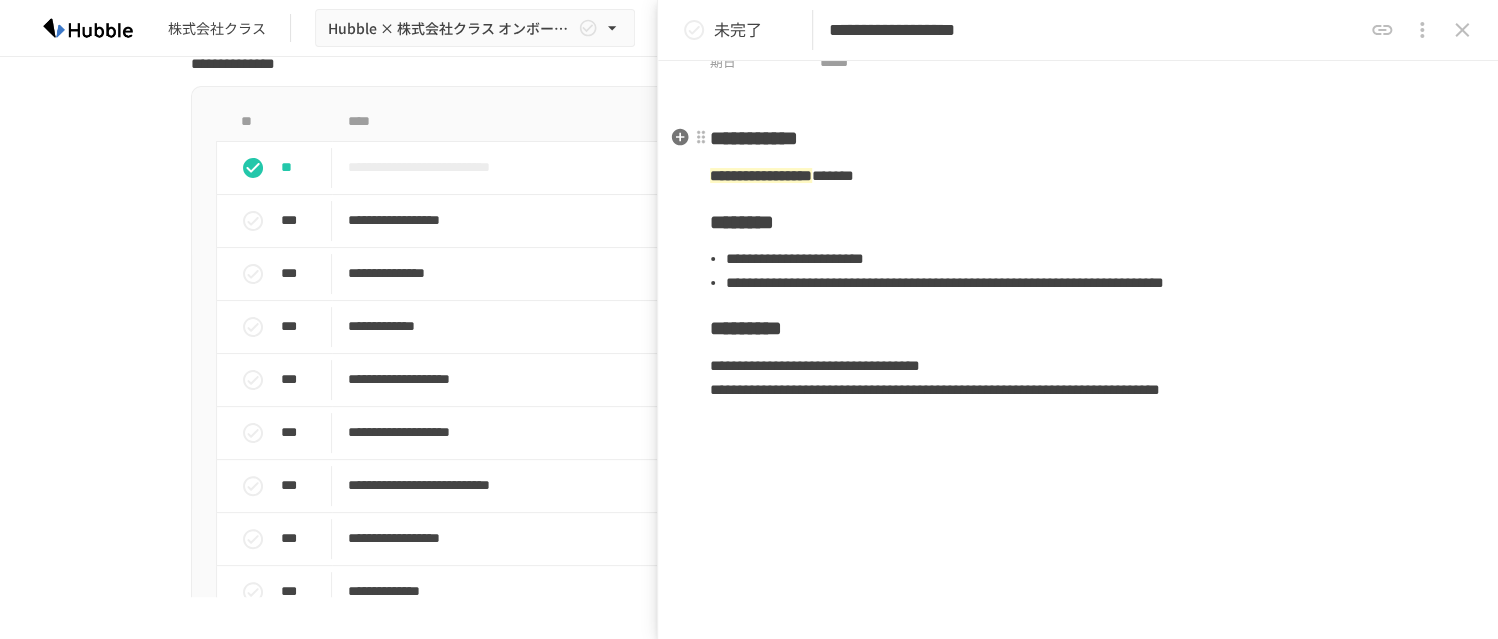 scroll, scrollTop: 104, scrollLeft: 0, axis: vertical 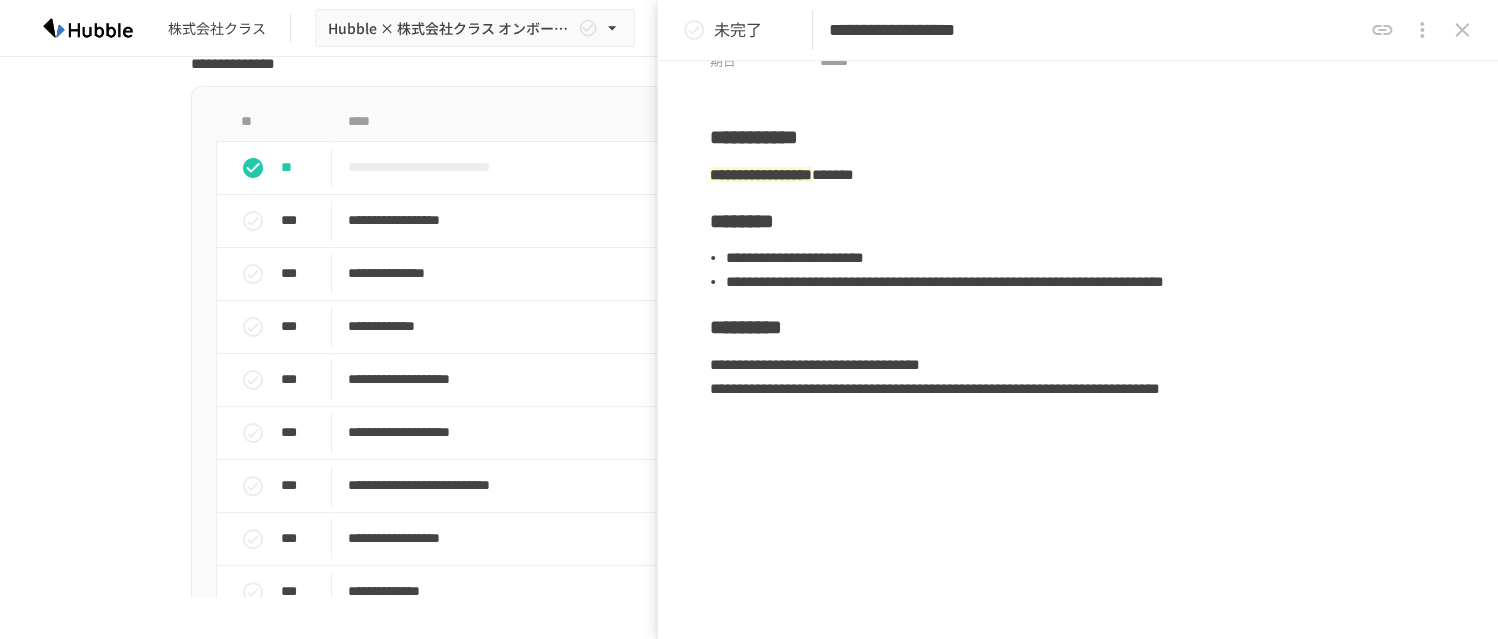 click on "**********" at bounding box center (749, 327) 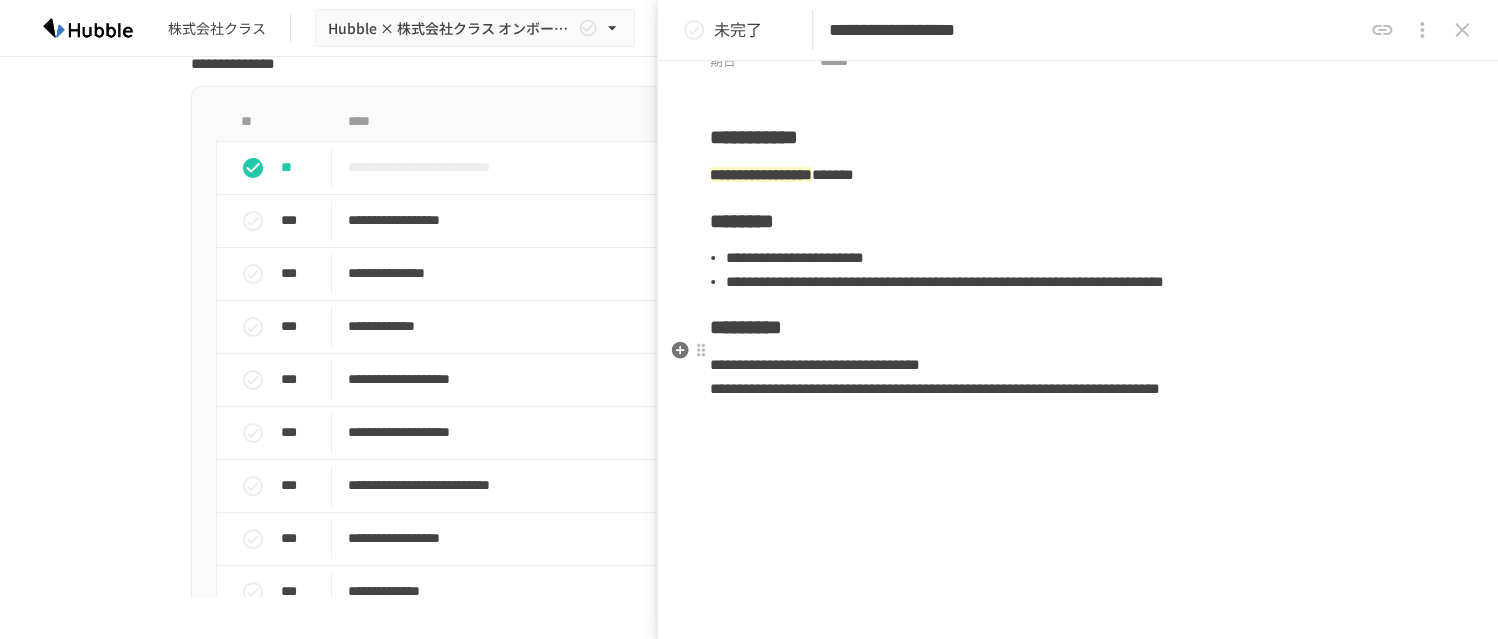 scroll, scrollTop: 256, scrollLeft: 0, axis: vertical 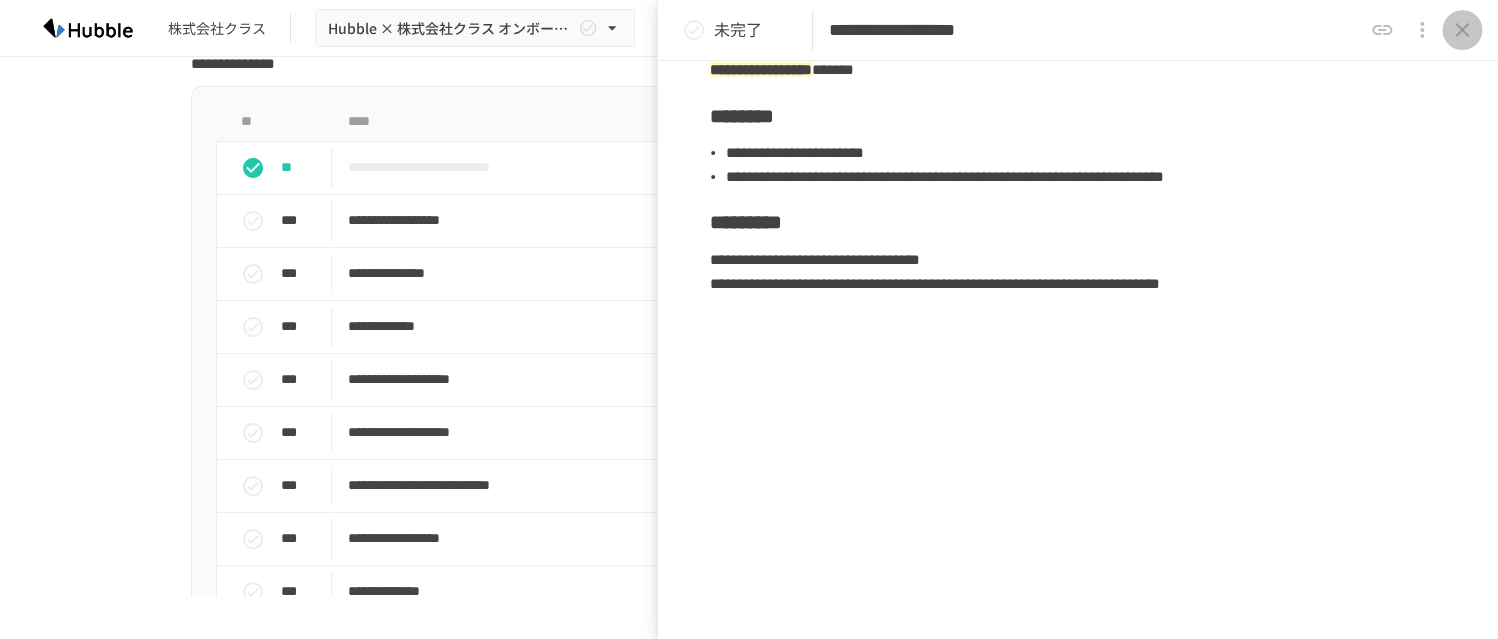 click 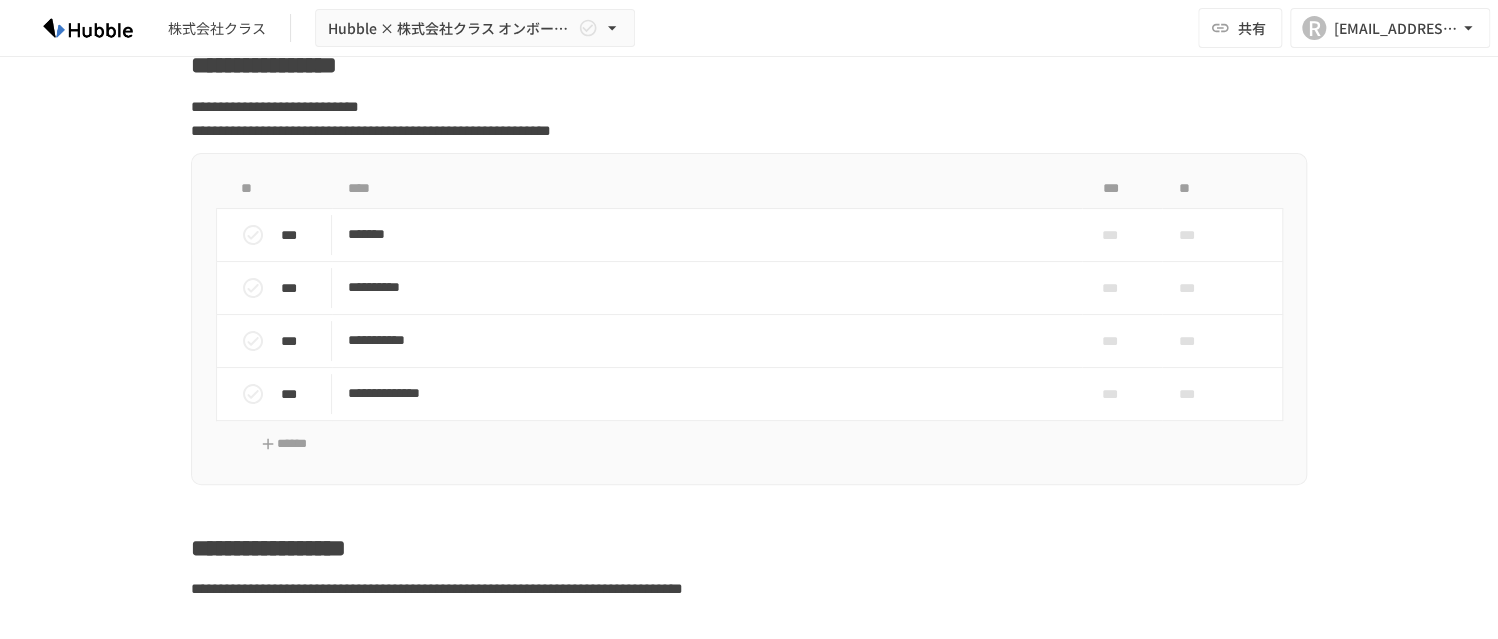 scroll, scrollTop: 2618, scrollLeft: 0, axis: vertical 